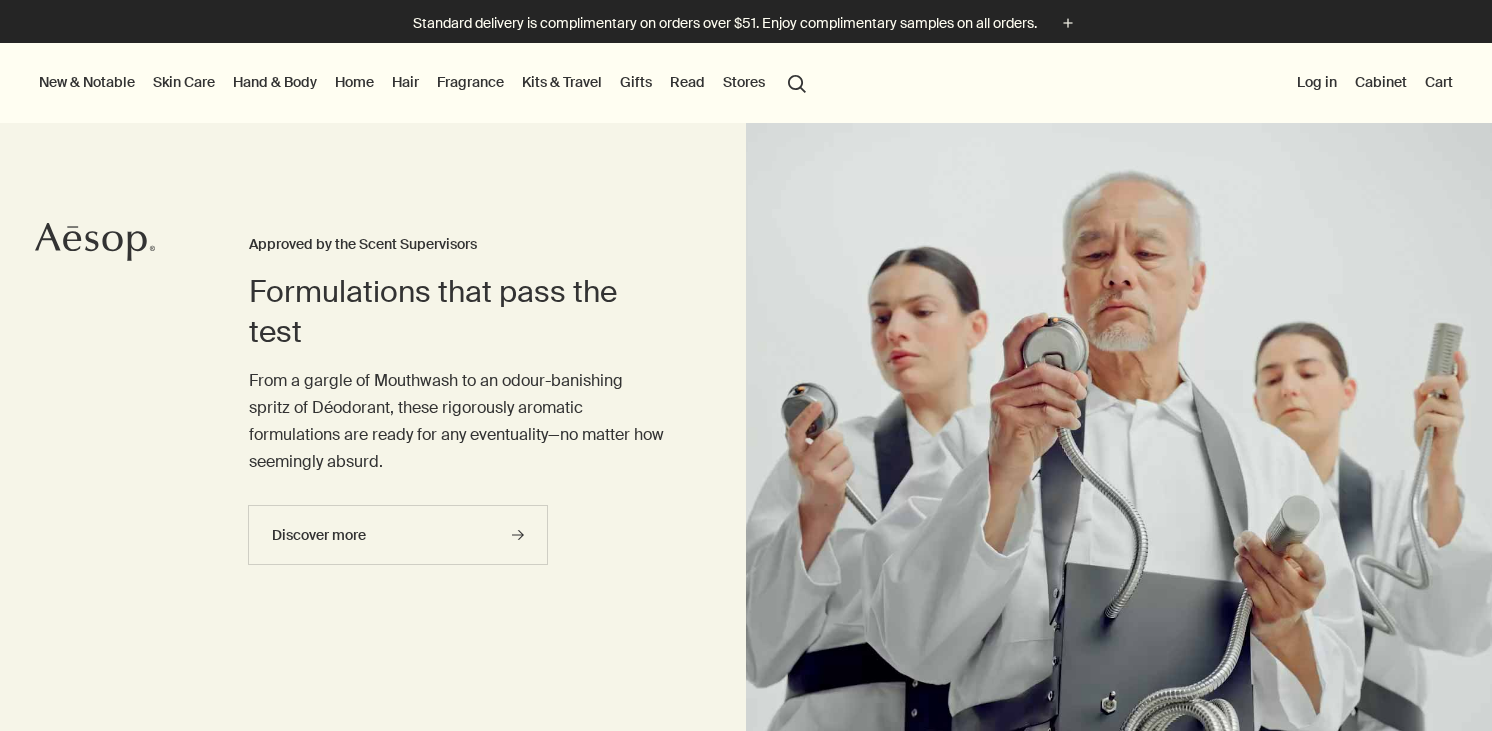 scroll, scrollTop: 0, scrollLeft: 0, axis: both 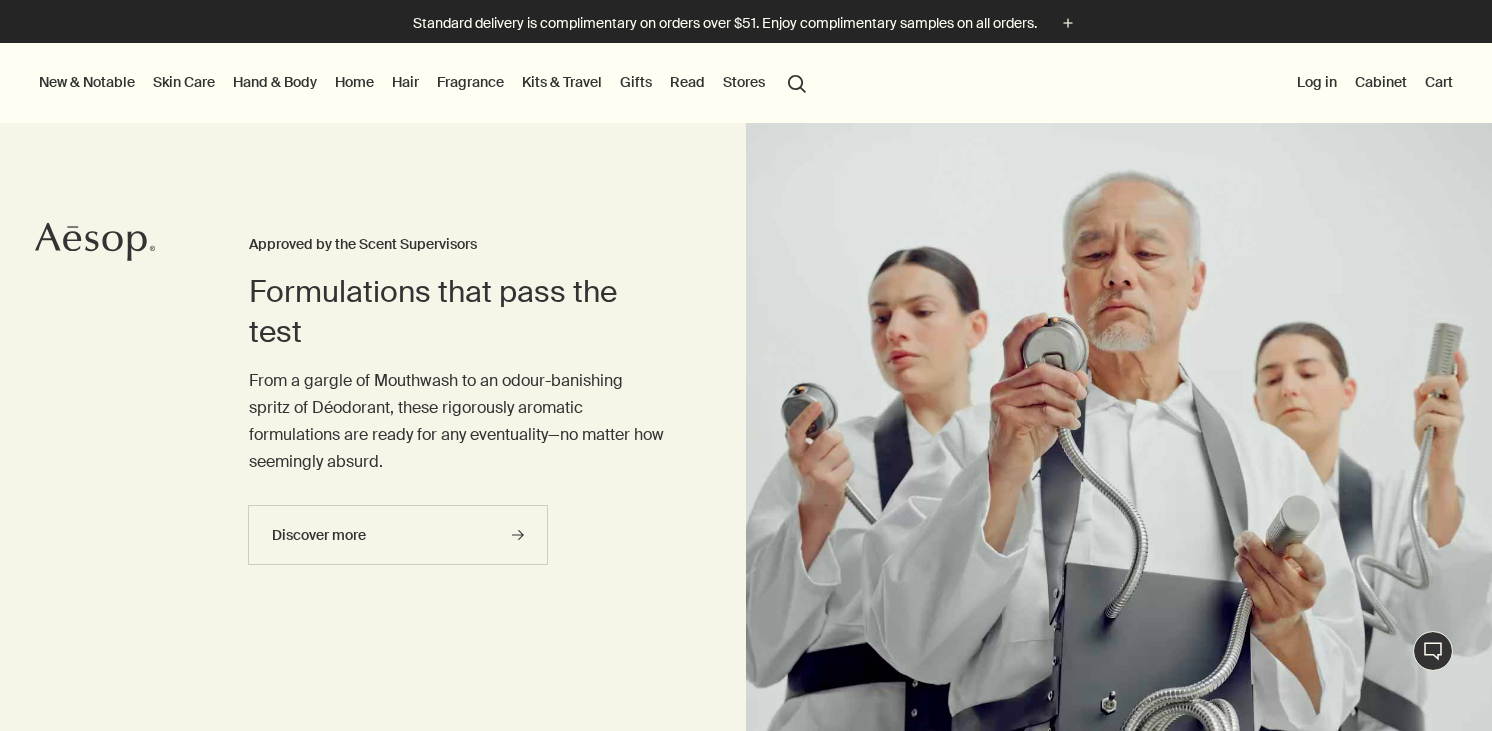 click on "Hair" at bounding box center [405, 82] 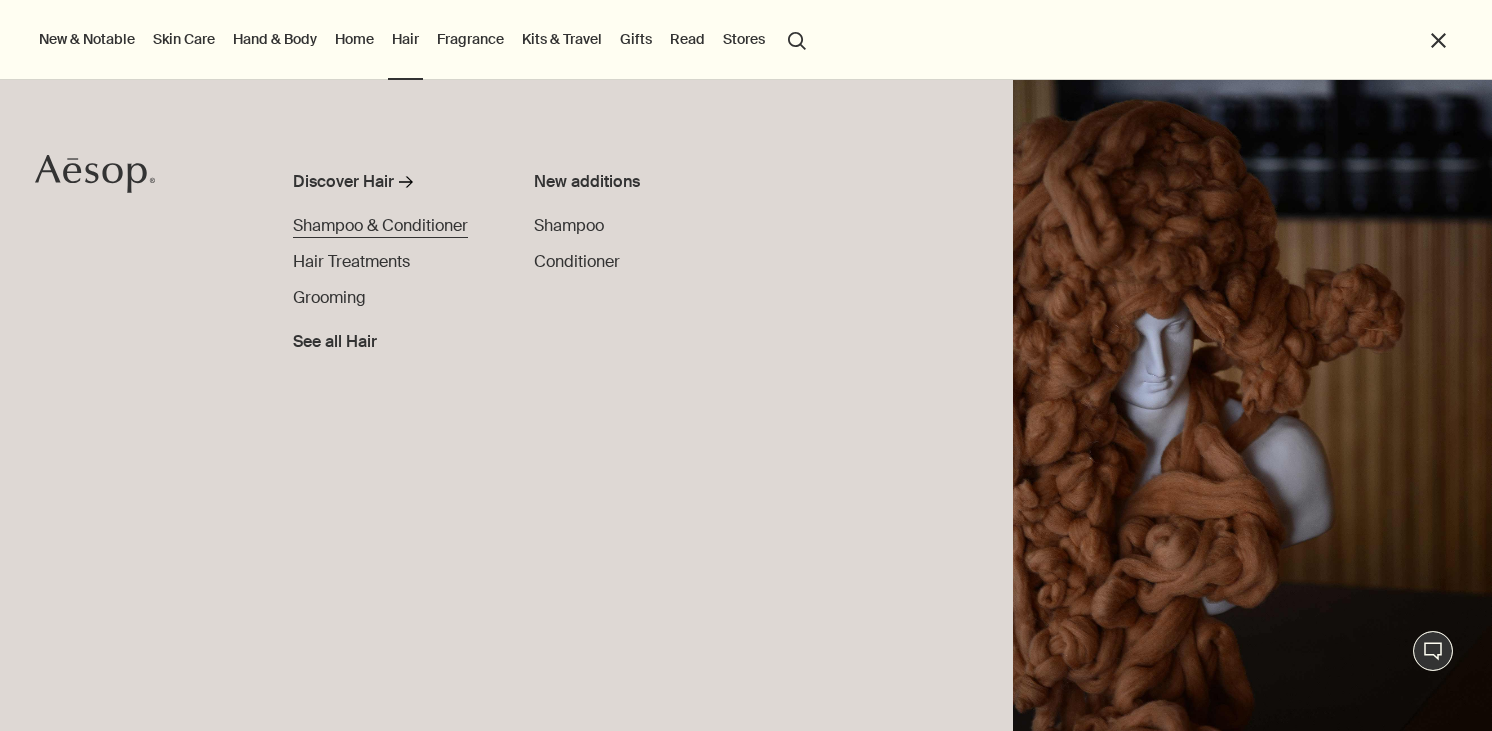 click on "Shampoo & Conditioner" at bounding box center (380, 225) 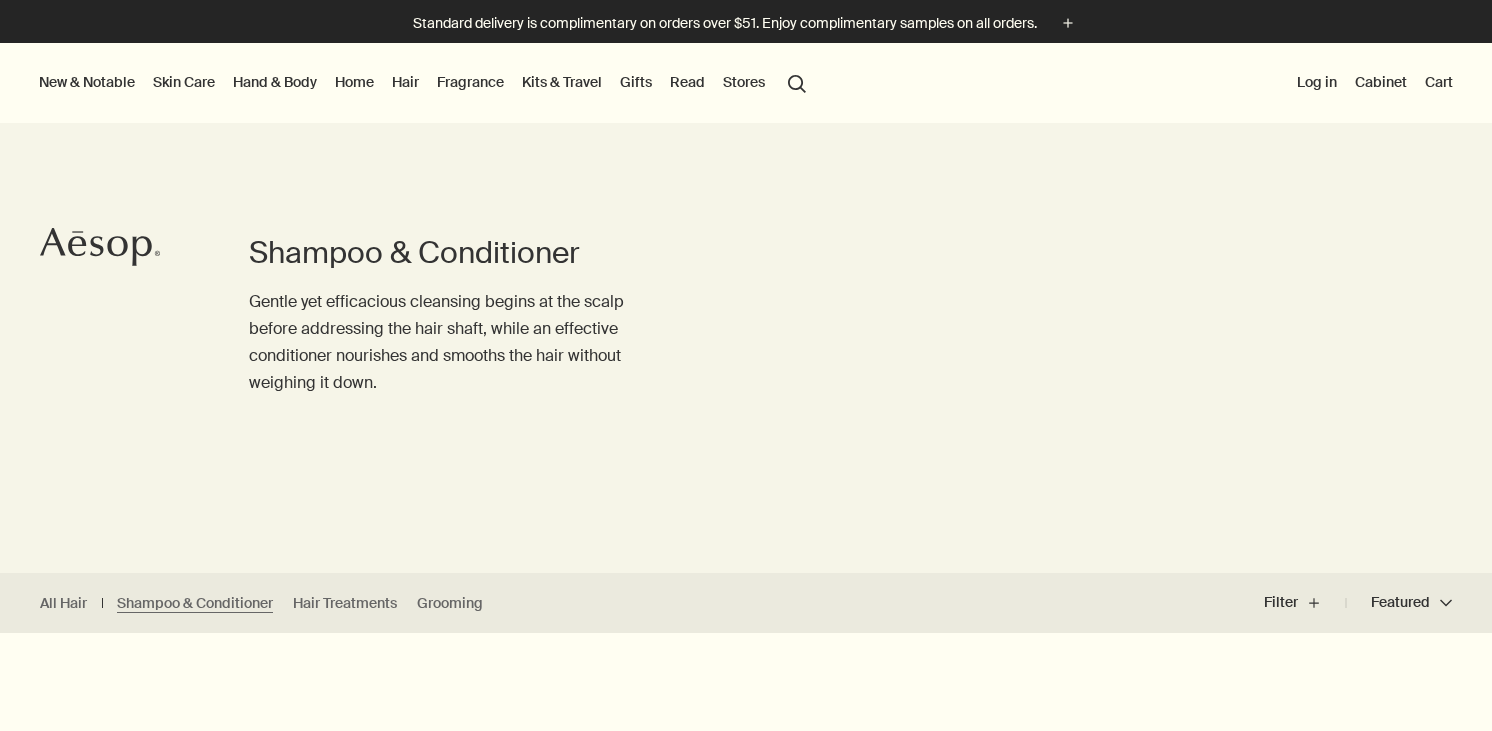 scroll, scrollTop: 0, scrollLeft: 0, axis: both 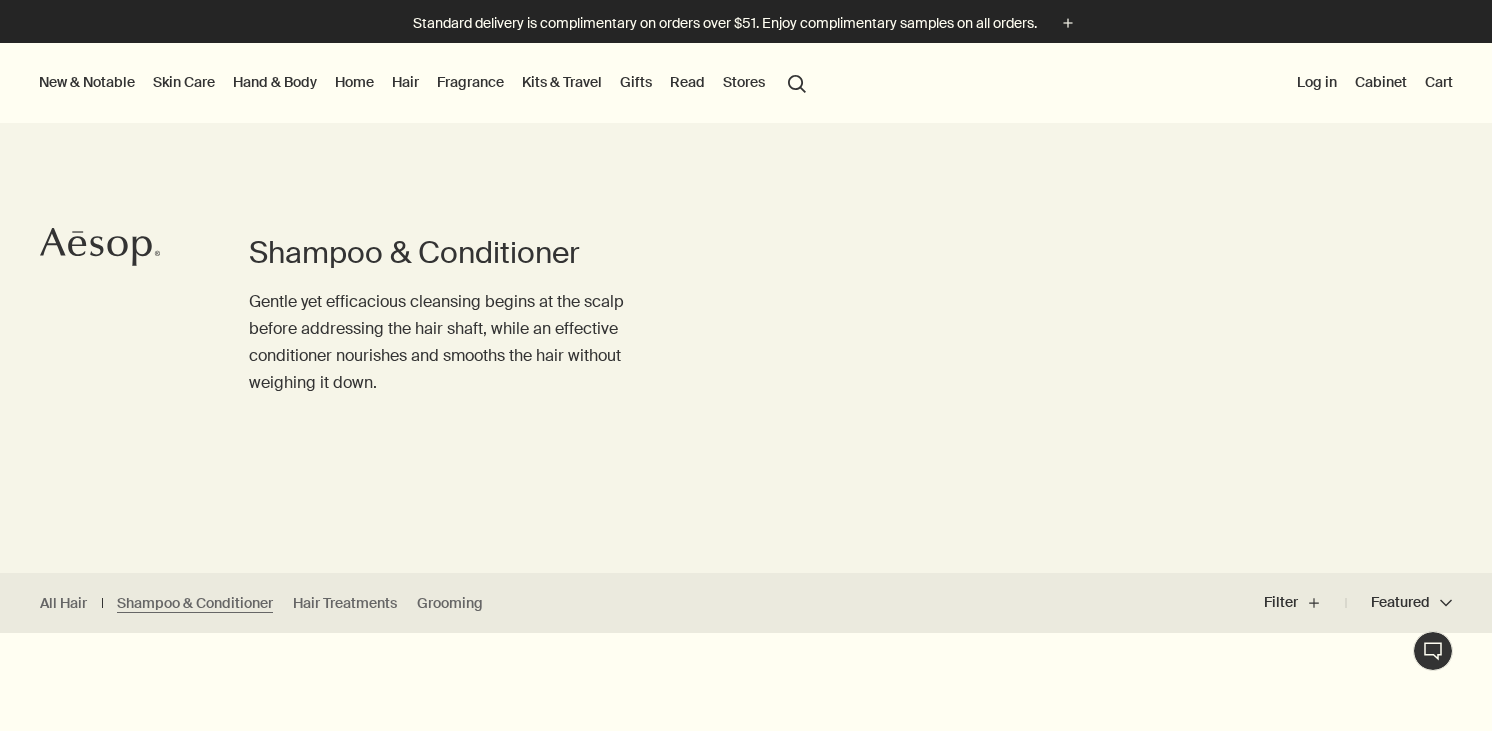 click at bounding box center (746, 731) 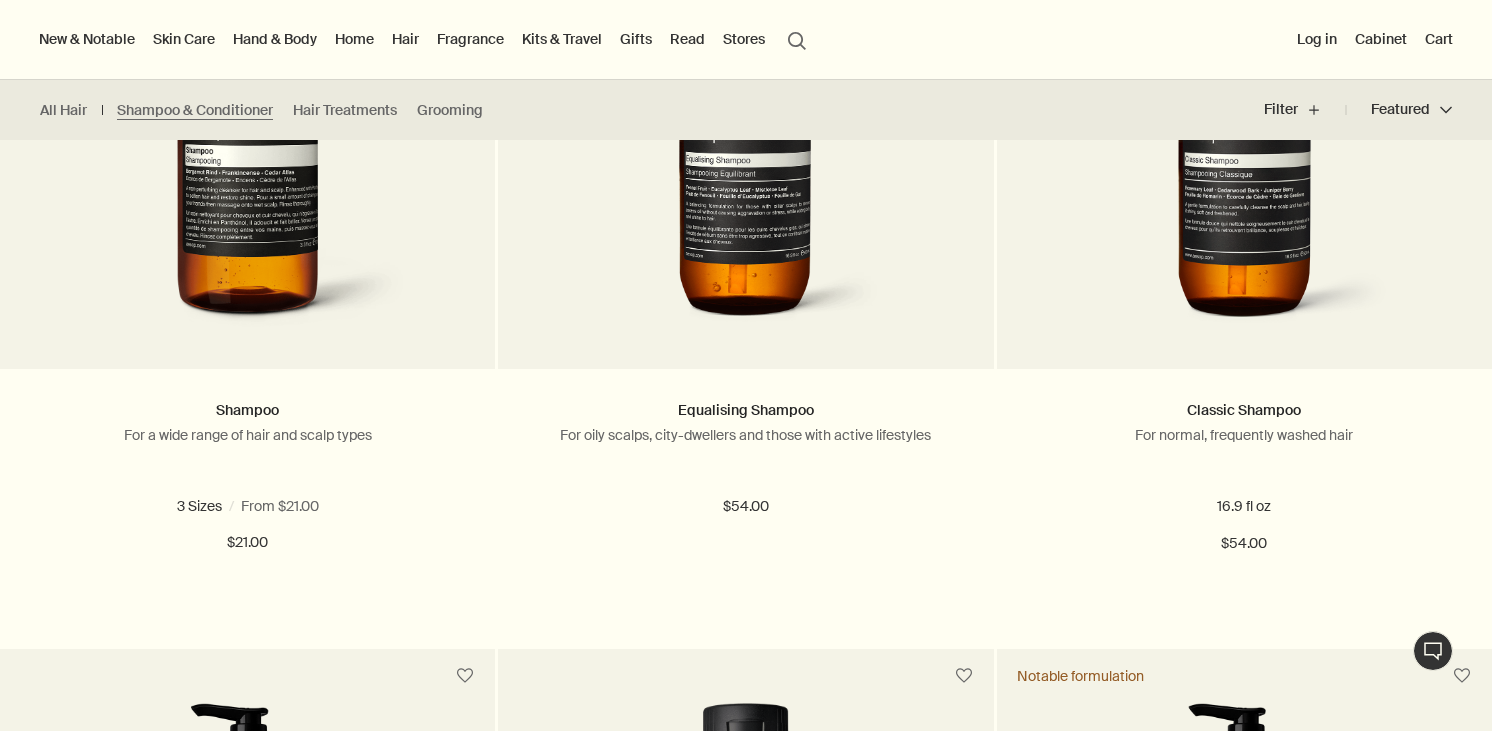 scroll, scrollTop: 582, scrollLeft: 0, axis: vertical 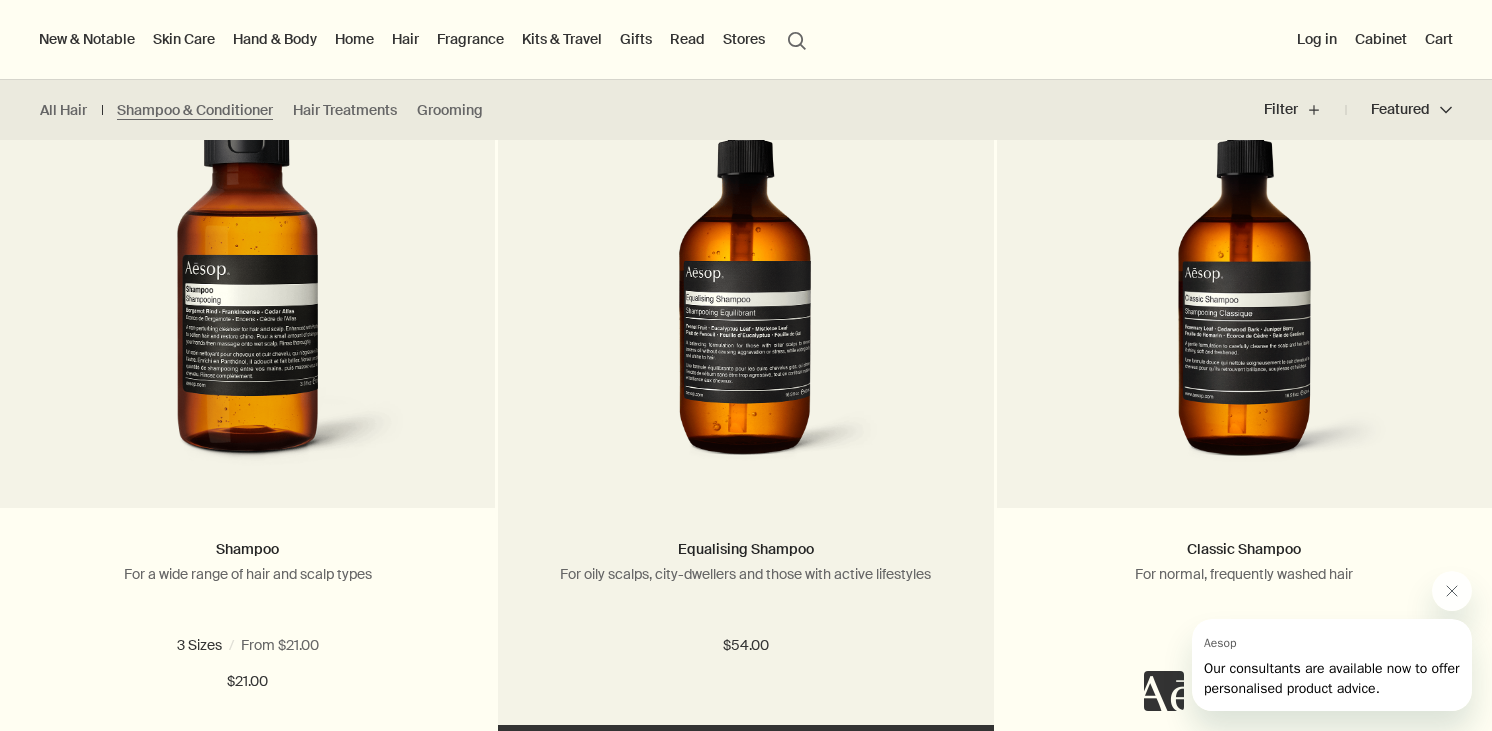 click on "Equalising Shampoo For oily scalps, city-dwellers and those with active lifestyles" at bounding box center [745, 579] 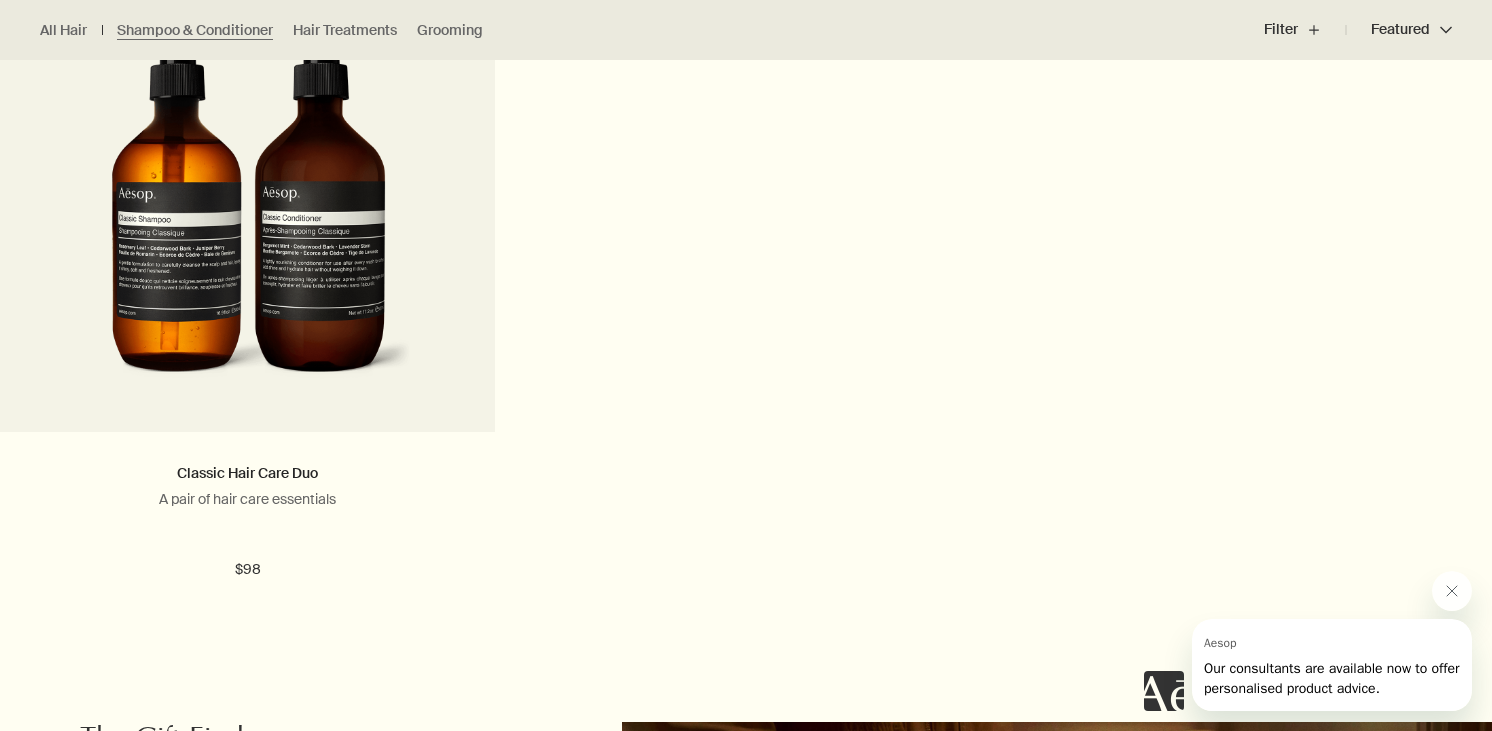 scroll, scrollTop: 2129, scrollLeft: 0, axis: vertical 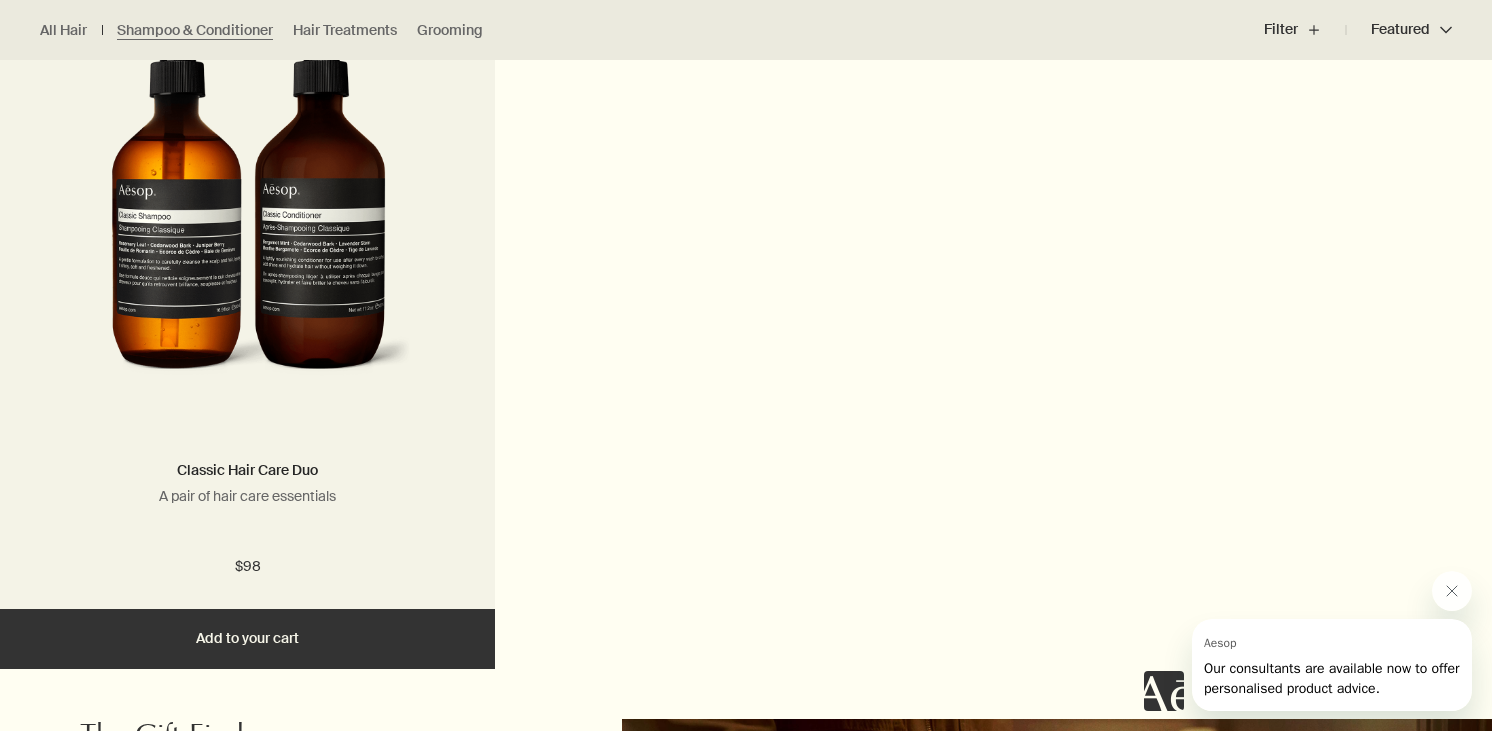 click on "Add Add to your cart" at bounding box center (247, 639) 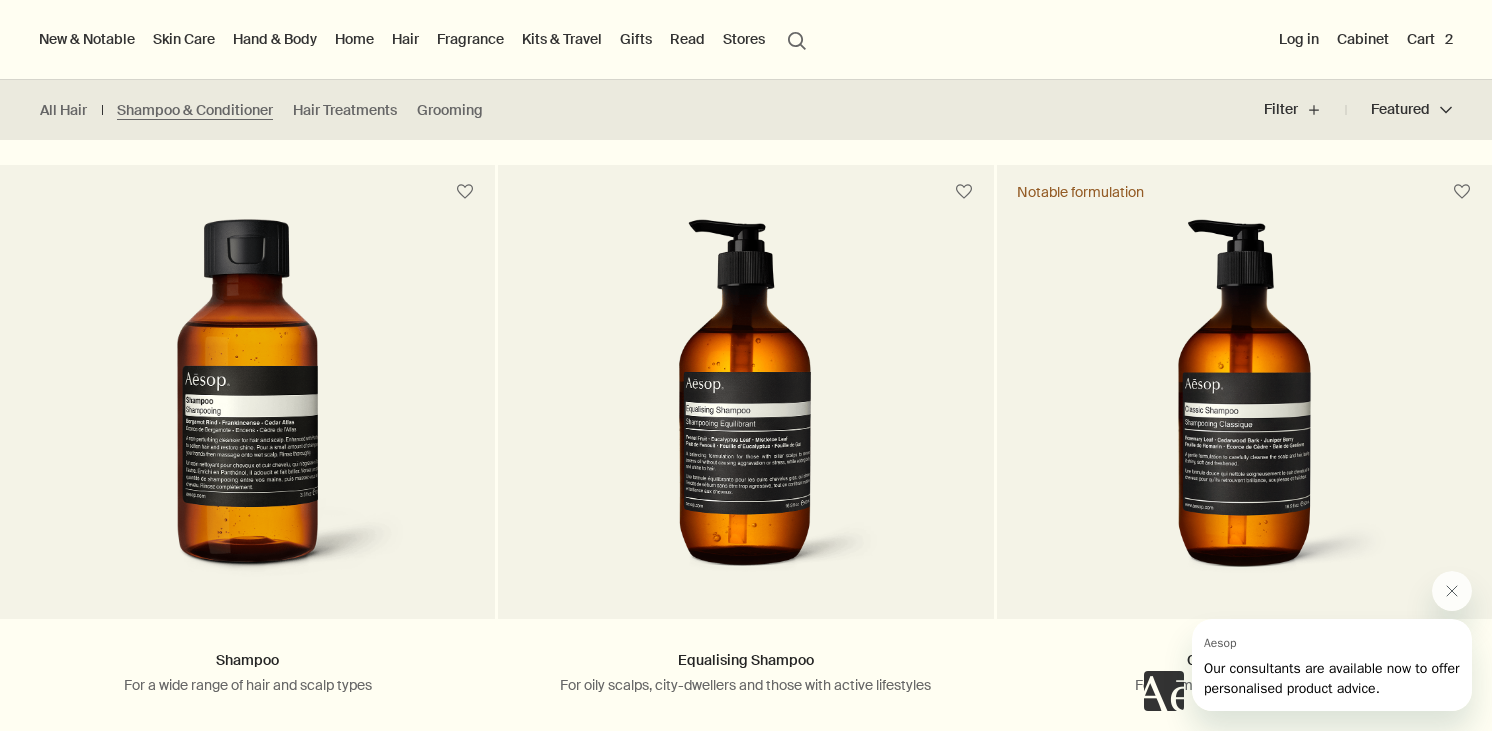 scroll, scrollTop: 0, scrollLeft: 0, axis: both 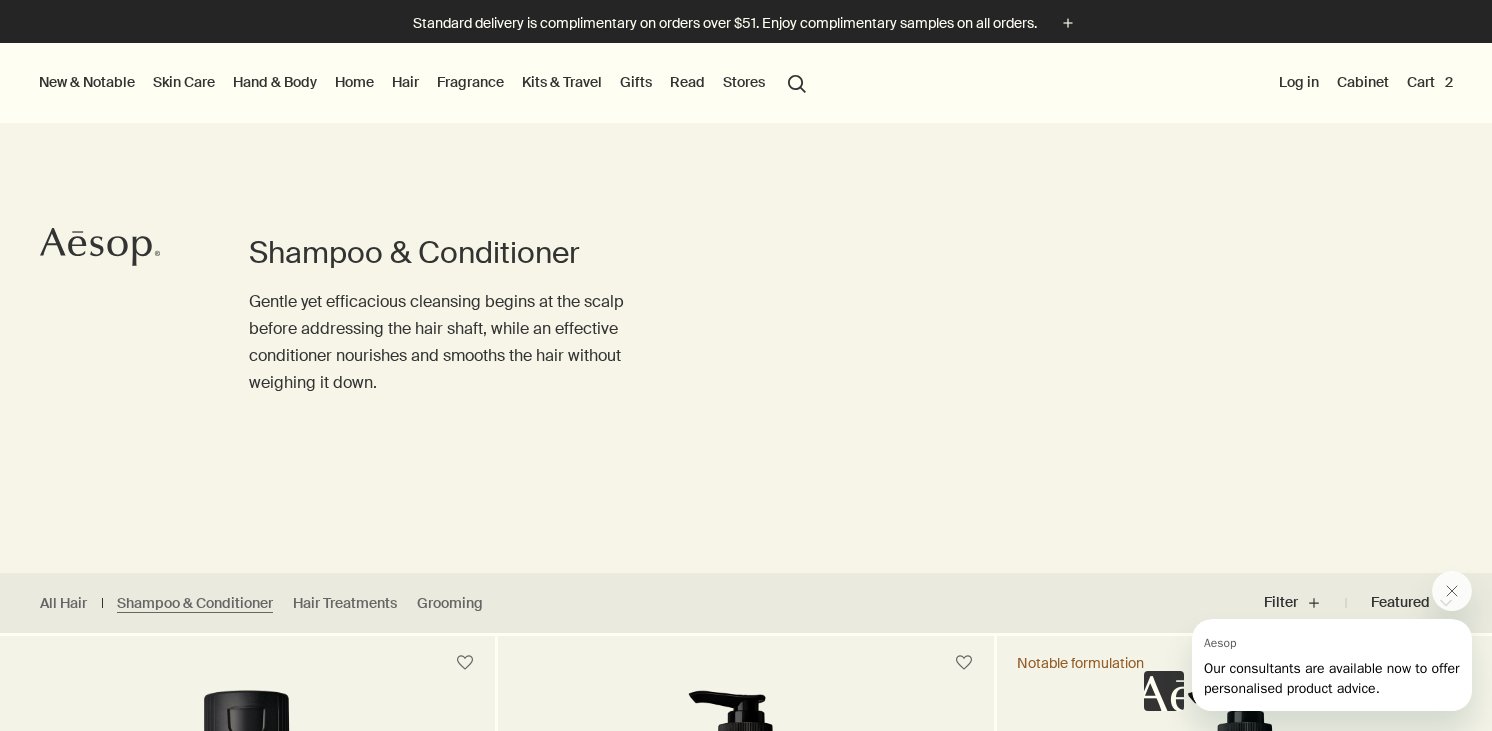 click on "Hand & Body" at bounding box center [275, 82] 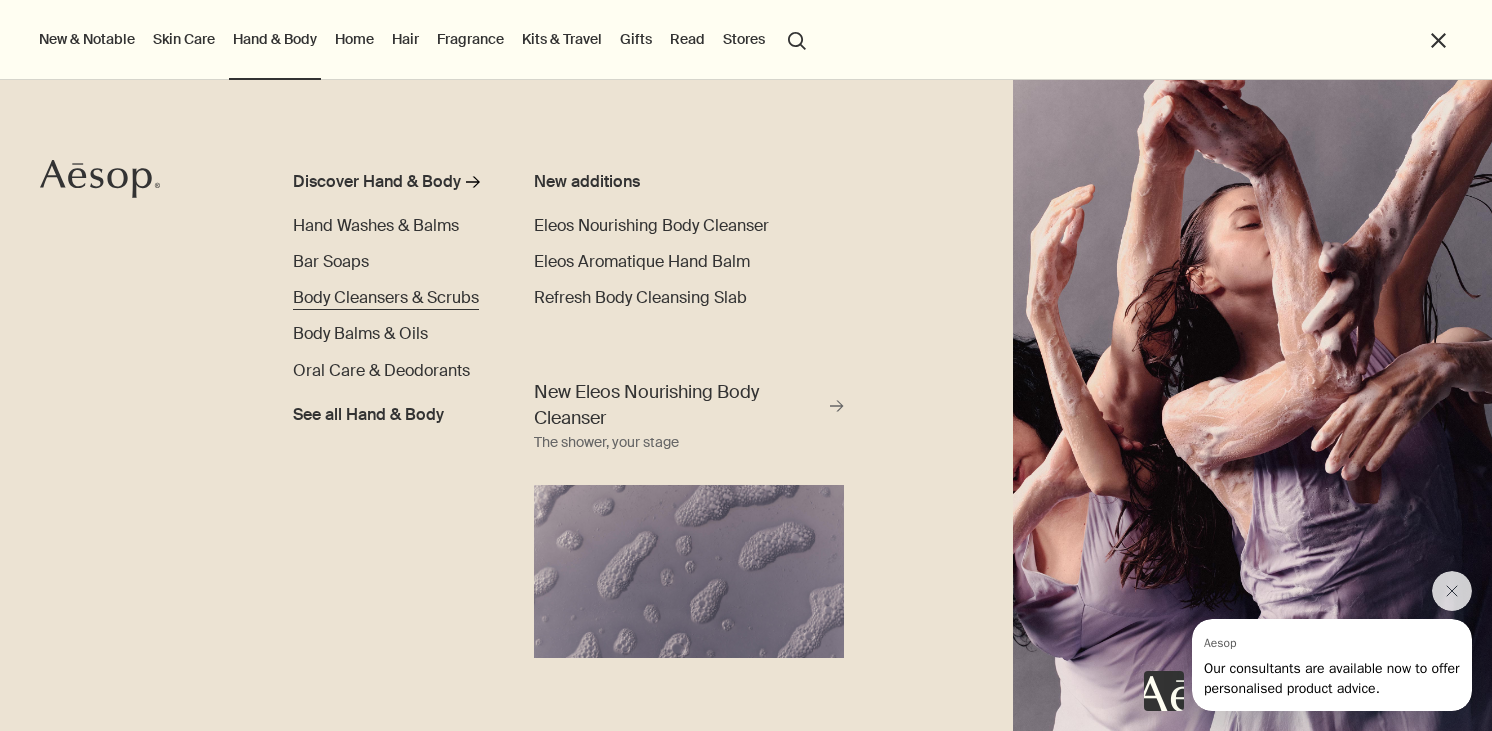 click on "Body Cleansers & Scrubs" at bounding box center (386, 297) 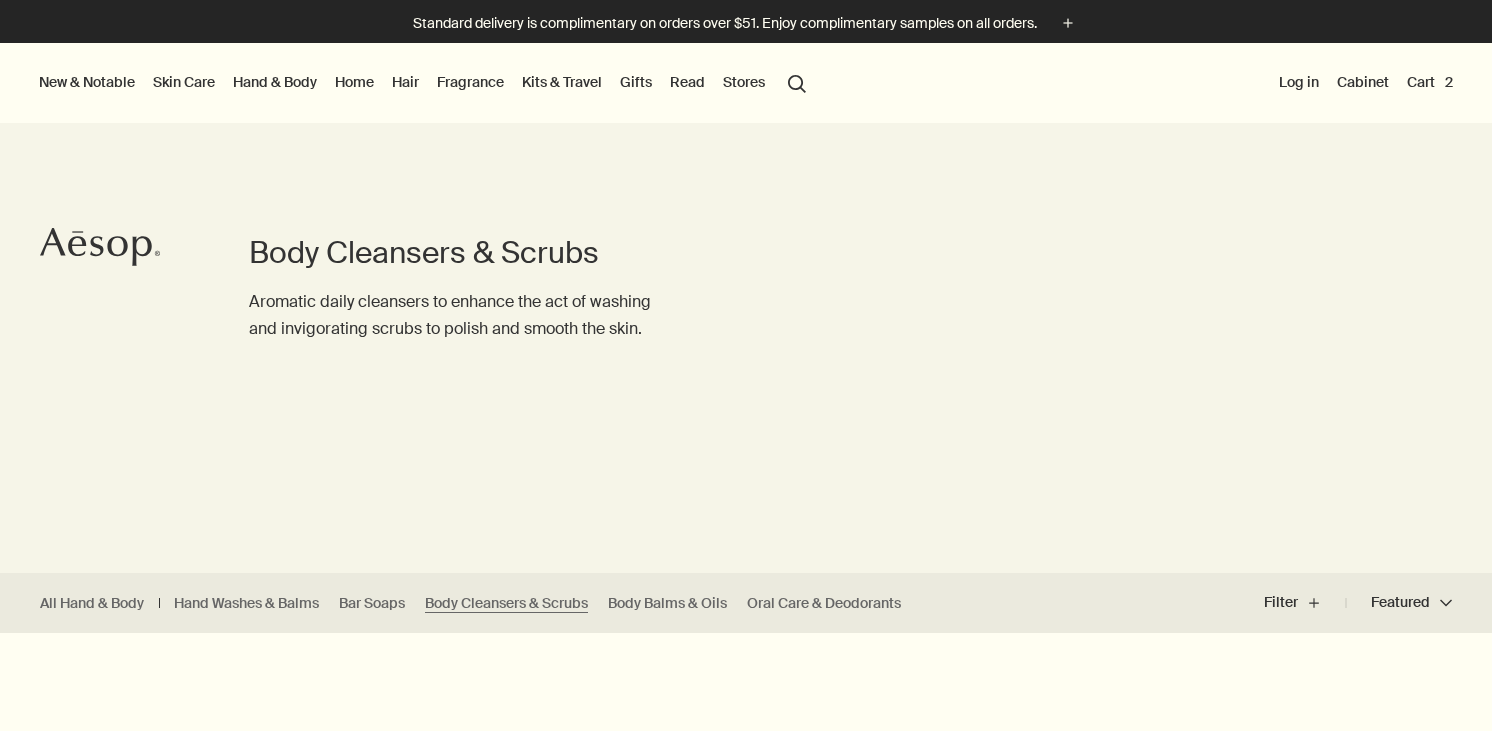 scroll, scrollTop: 0, scrollLeft: 0, axis: both 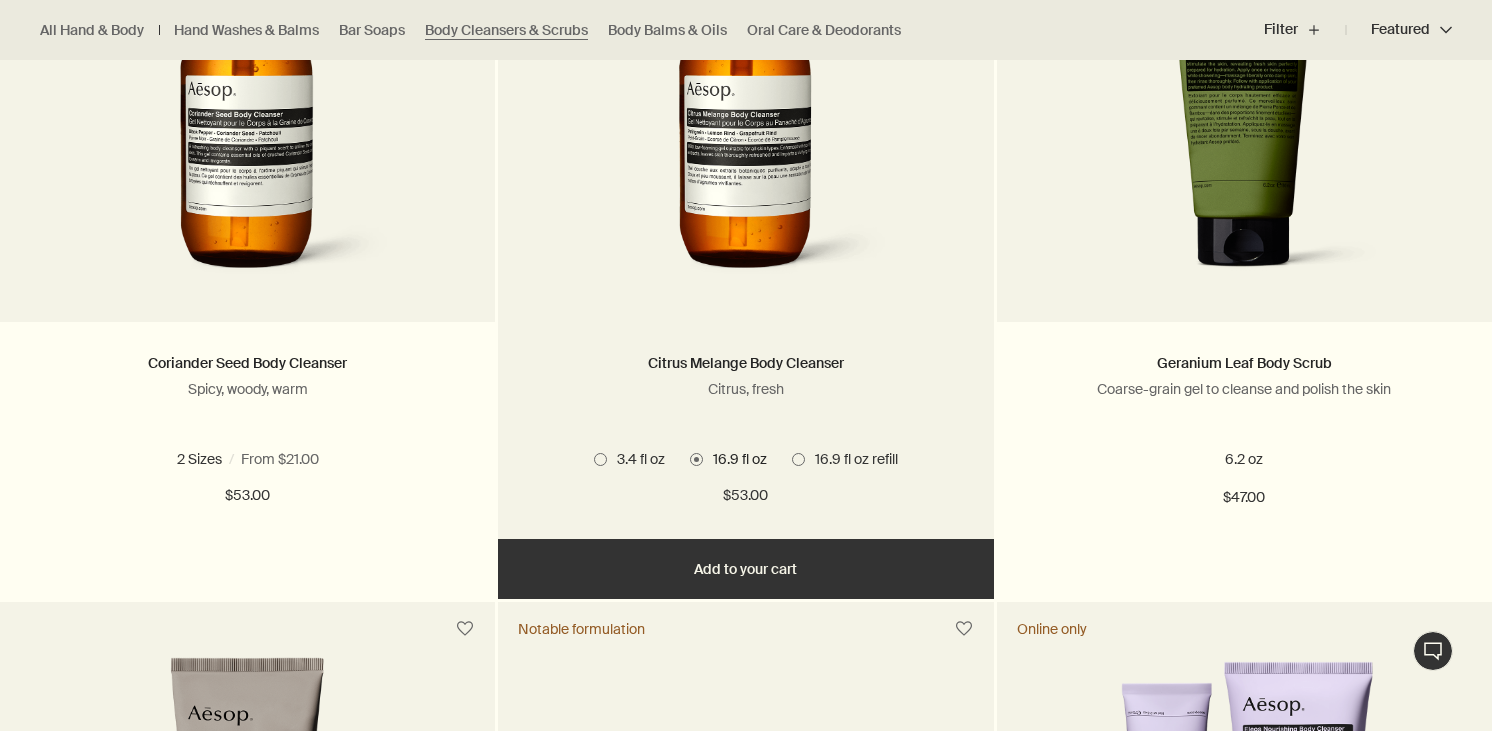 click on "Add Add to your cart" at bounding box center [745, 569] 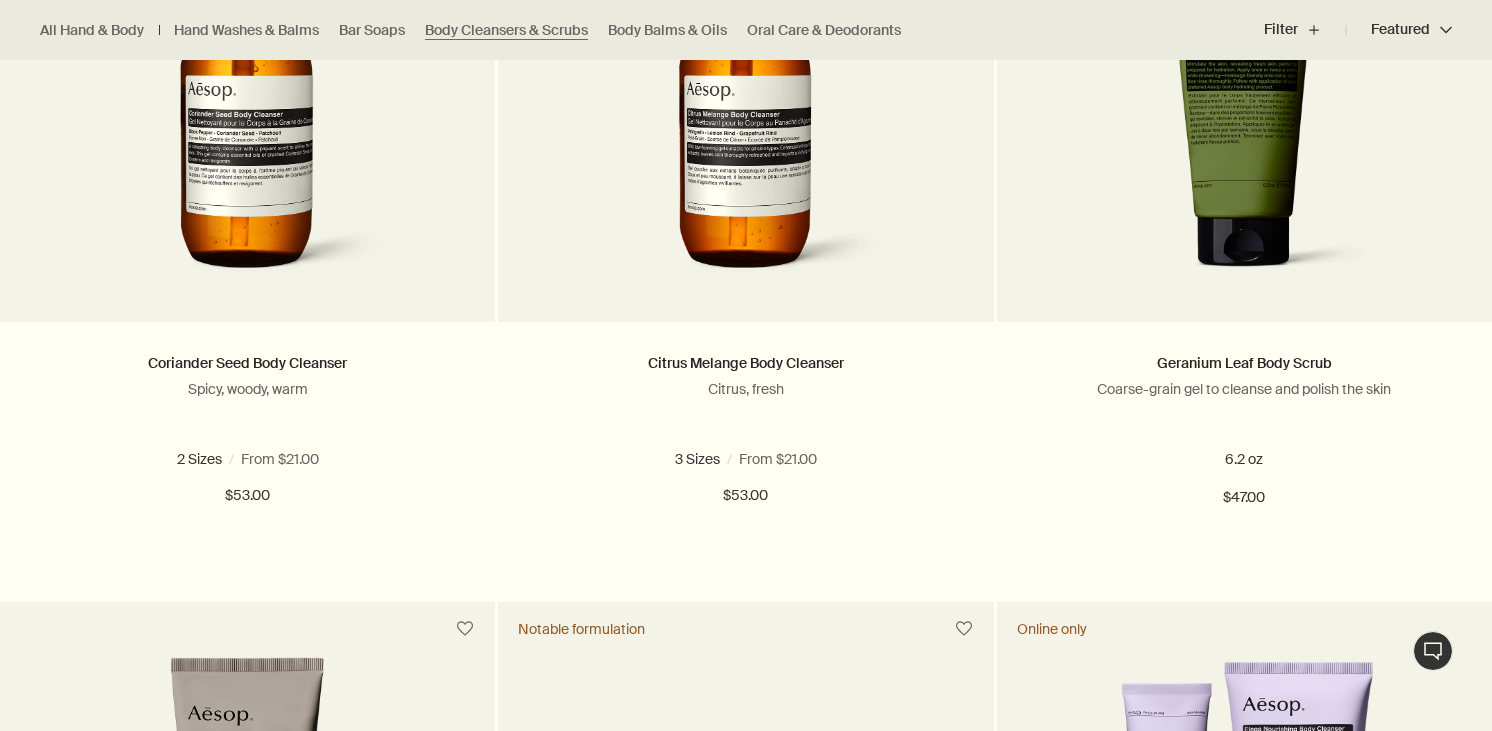 click at bounding box center (746, -769) 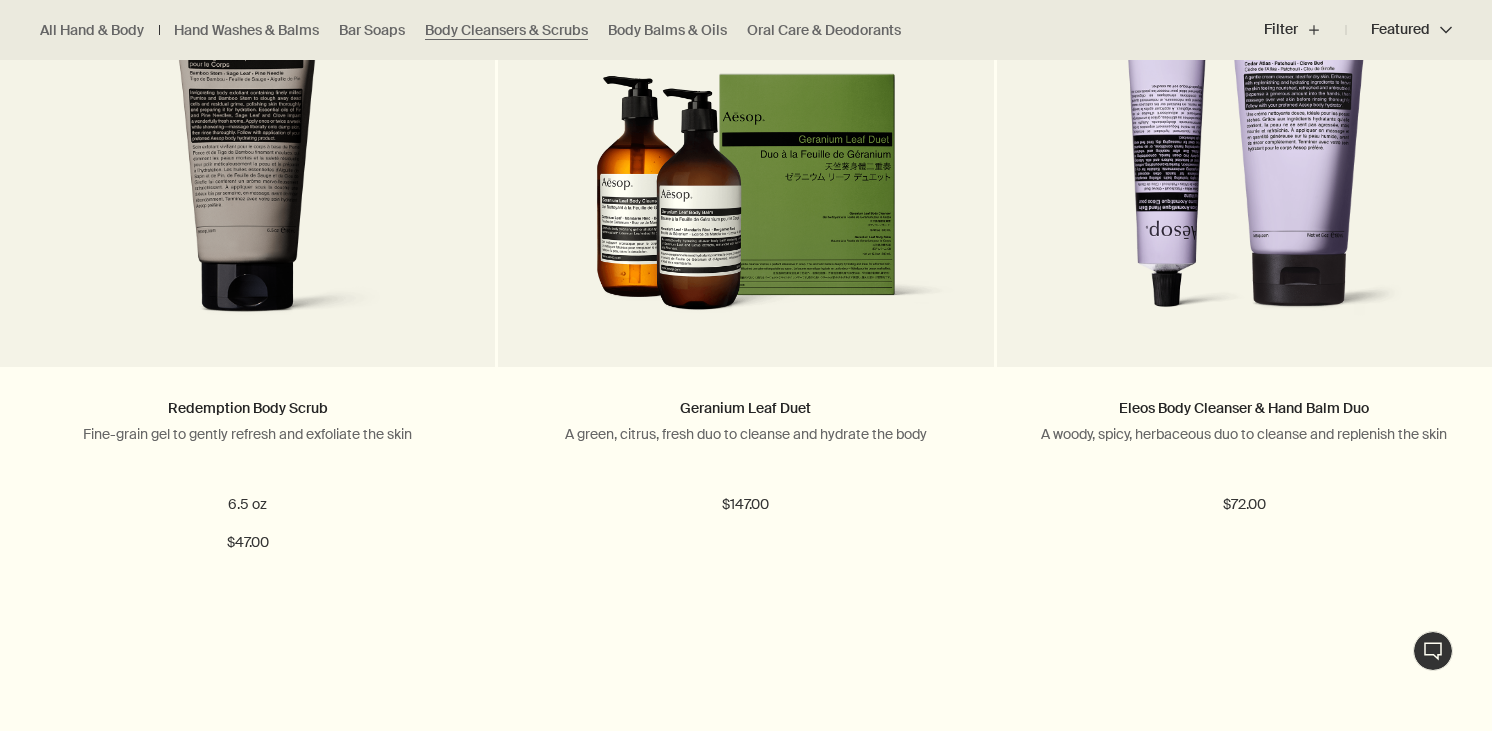 scroll, scrollTop: 2192, scrollLeft: 0, axis: vertical 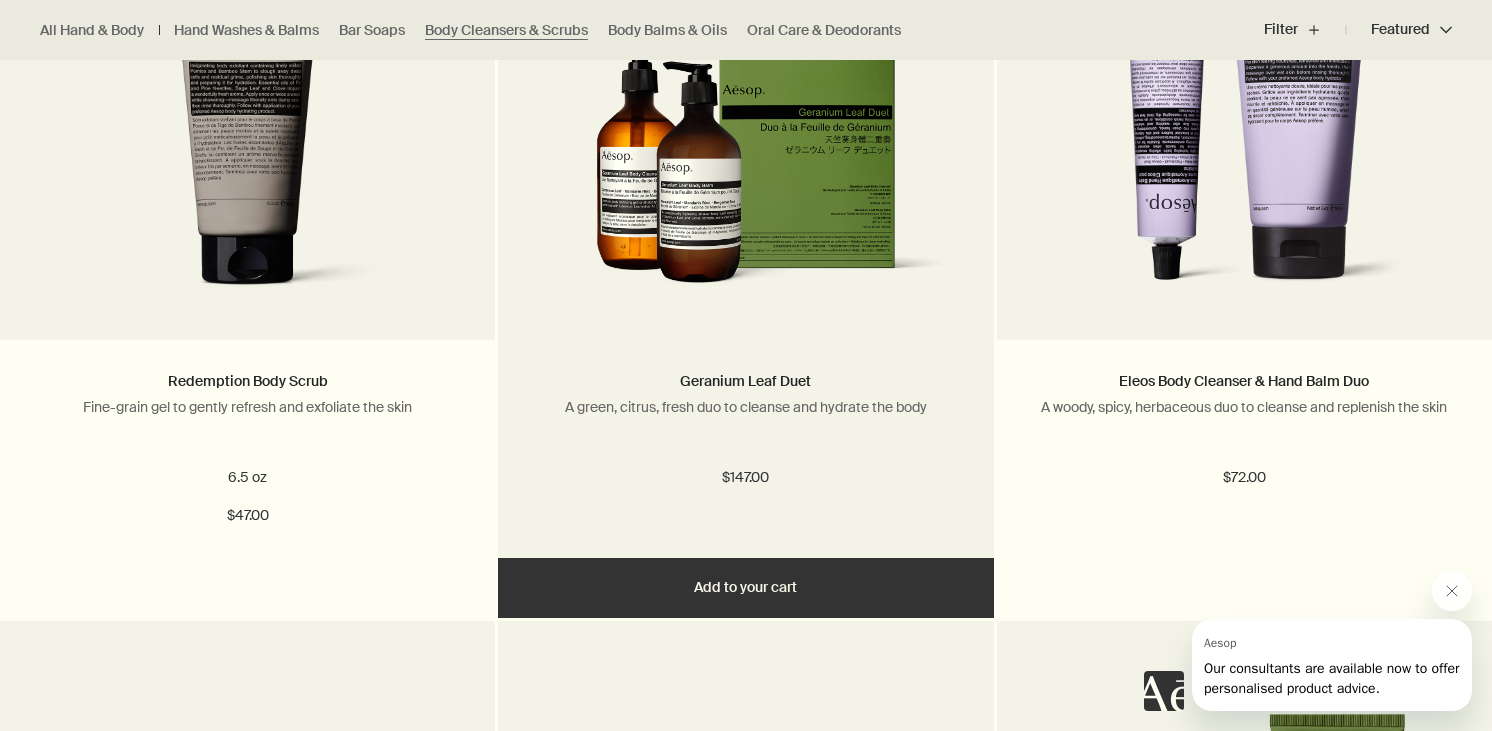 click on "Add Add to your cart" at bounding box center [745, 588] 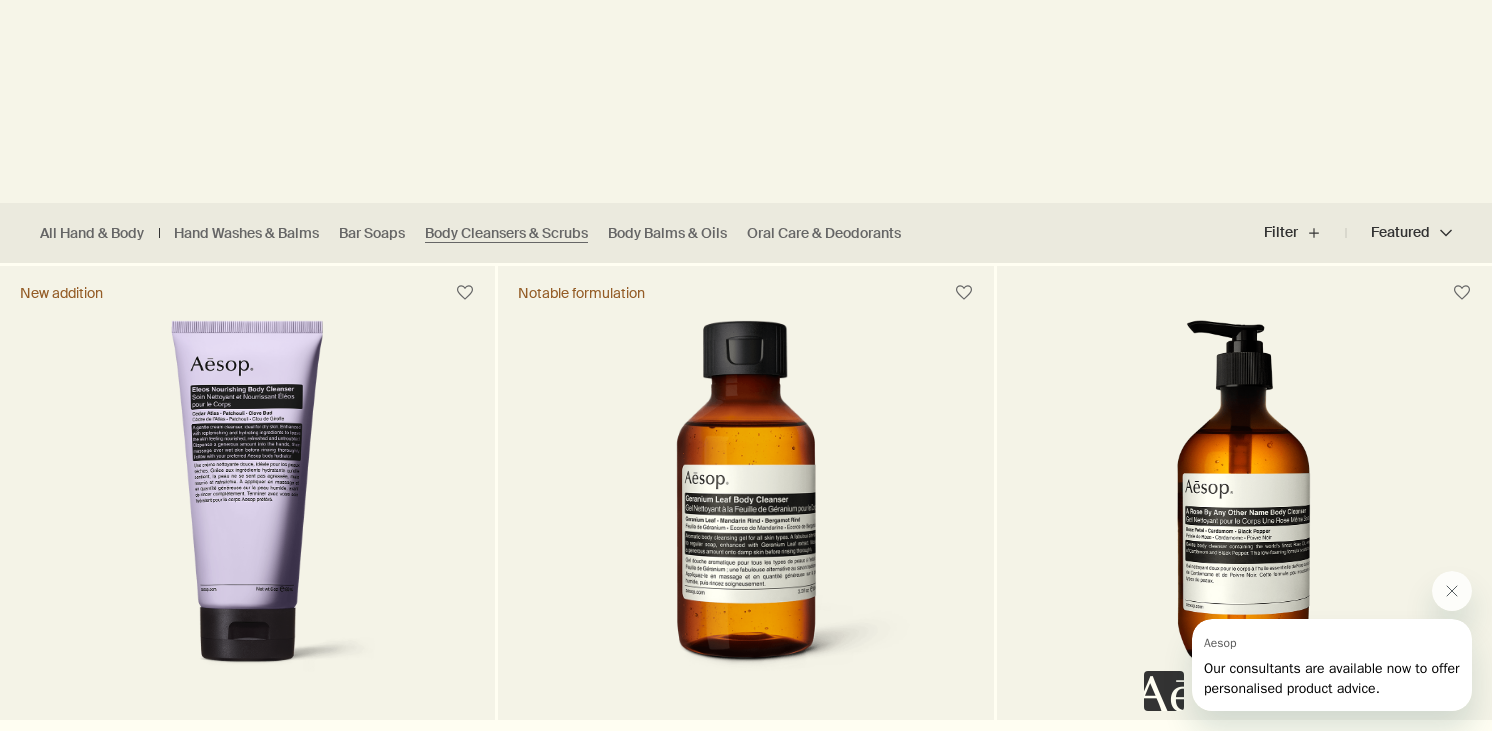 scroll, scrollTop: 0, scrollLeft: 0, axis: both 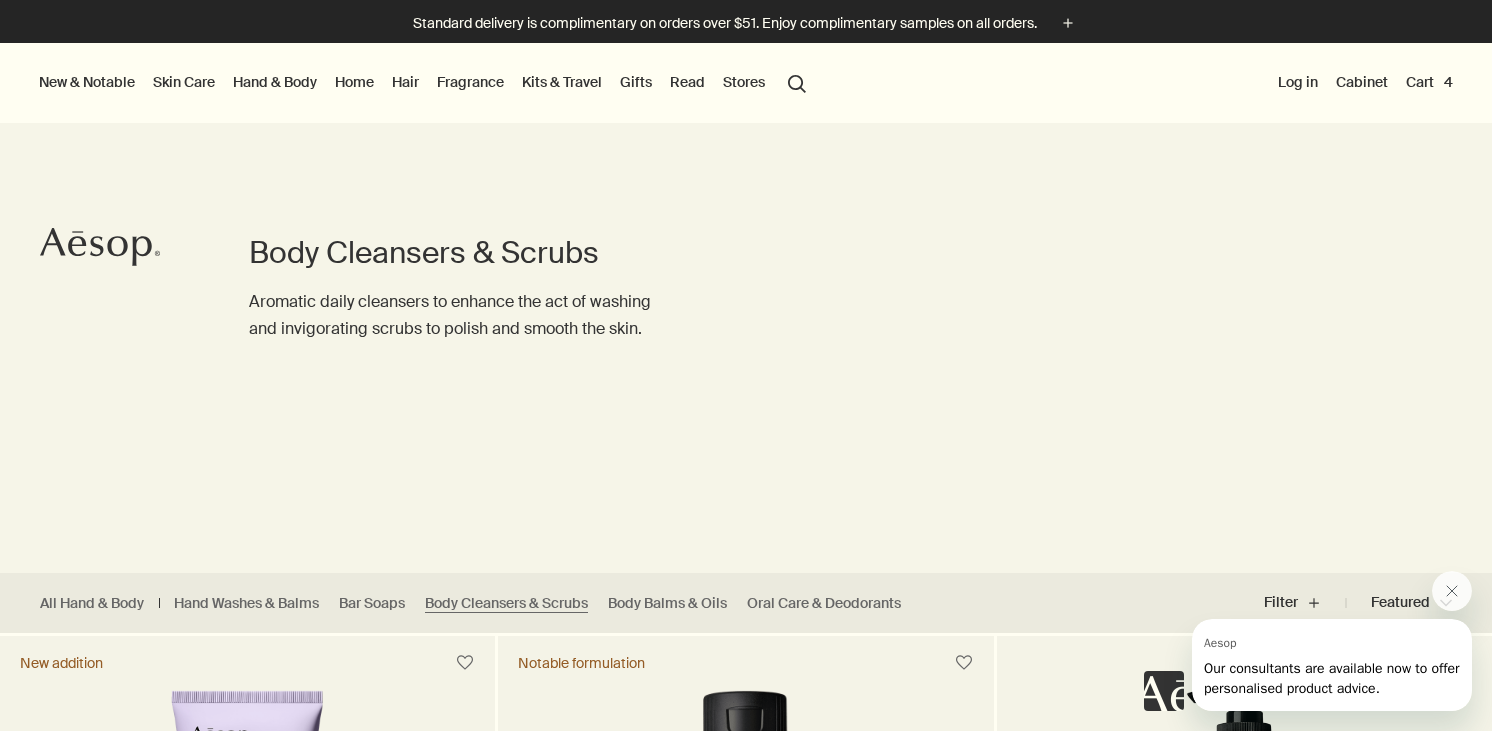click on "Cart 4" at bounding box center [1429, 82] 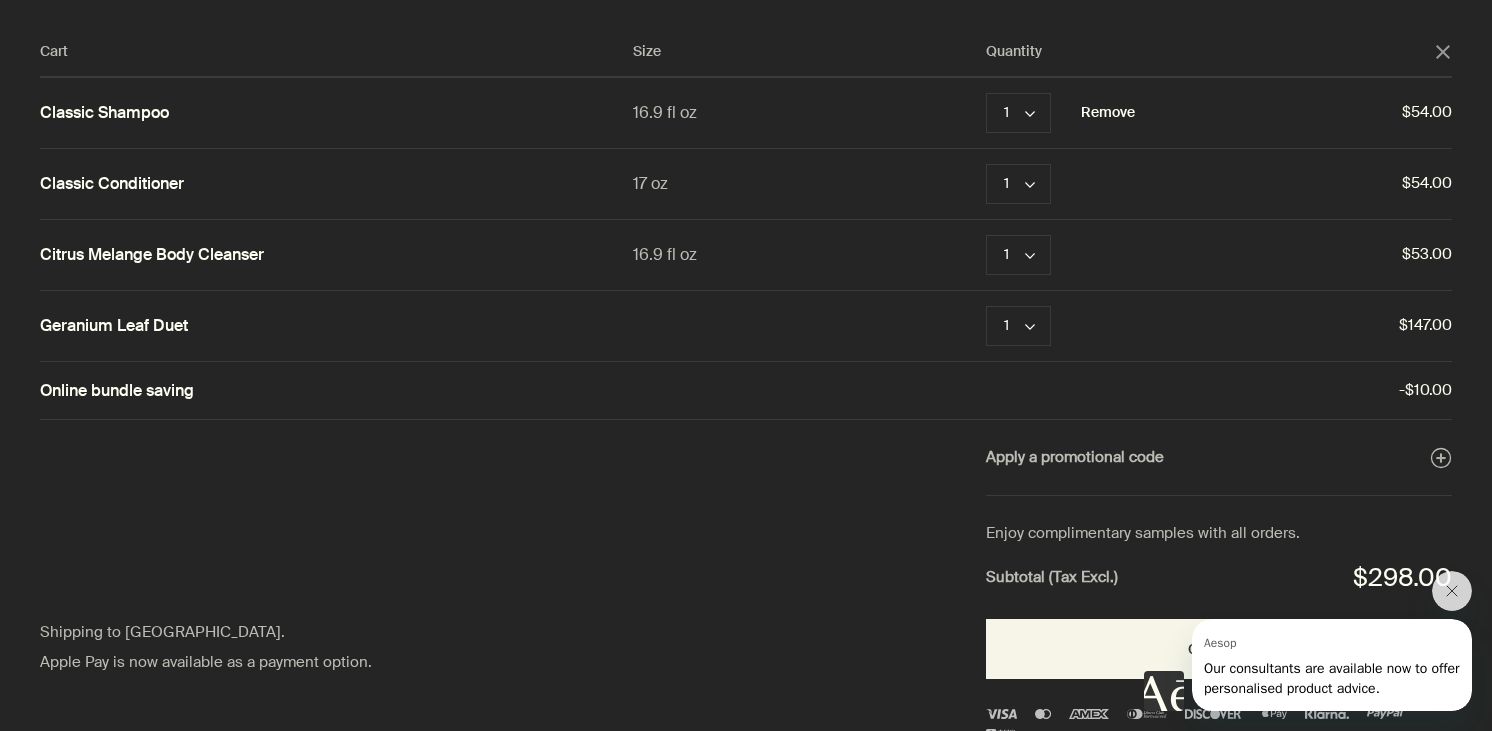 click on "Remove" at bounding box center [1108, 113] 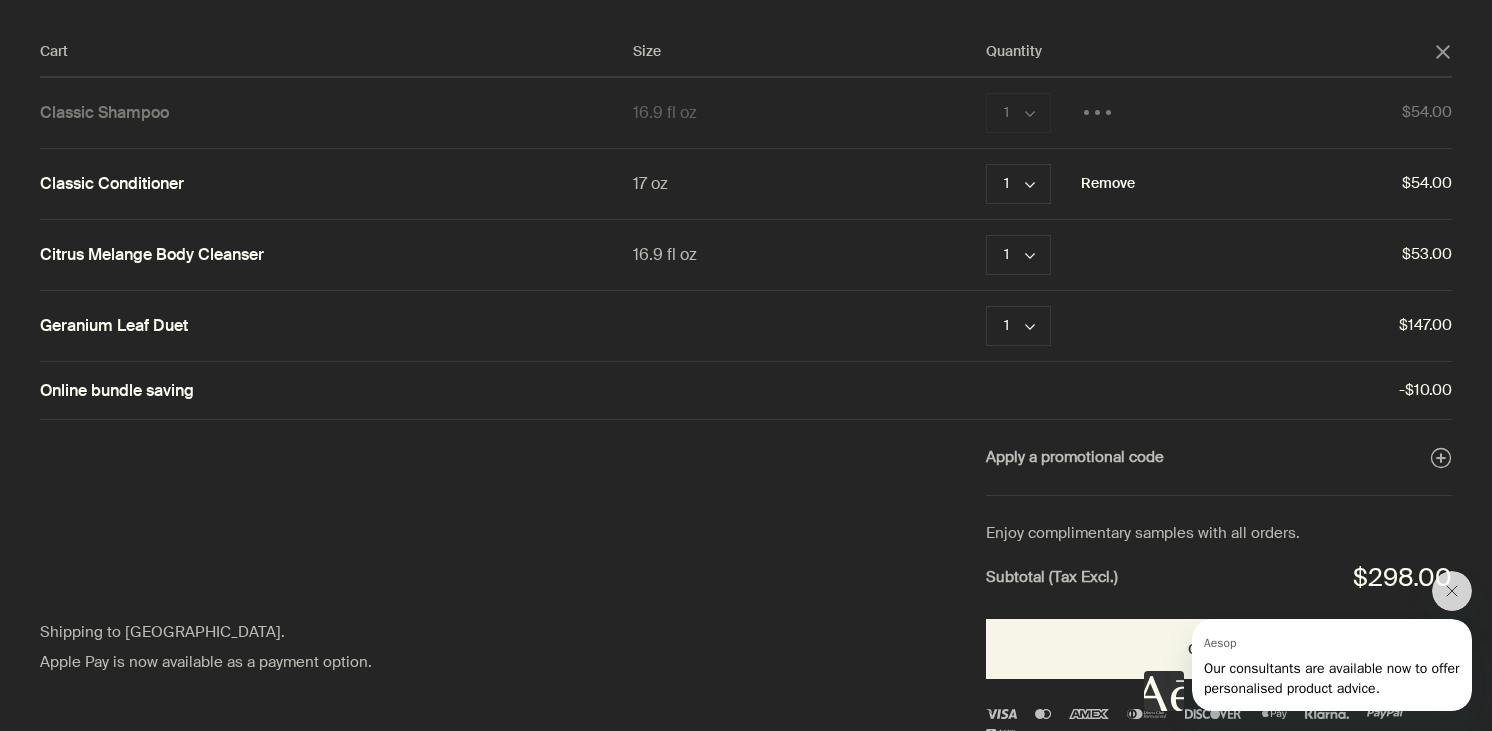 click on "Remove" at bounding box center [1108, 184] 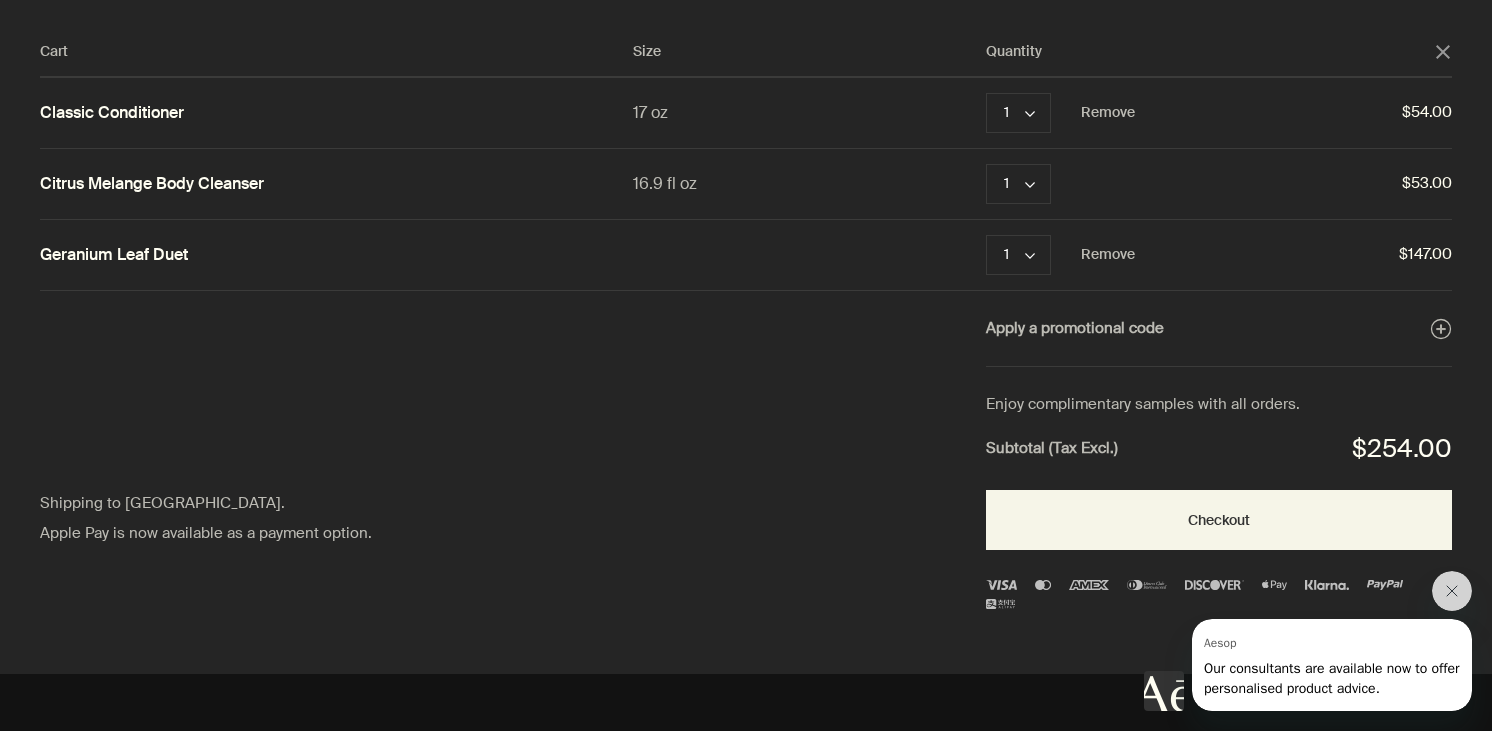 click on "Geranium Leaf Duet" at bounding box center (114, 255) 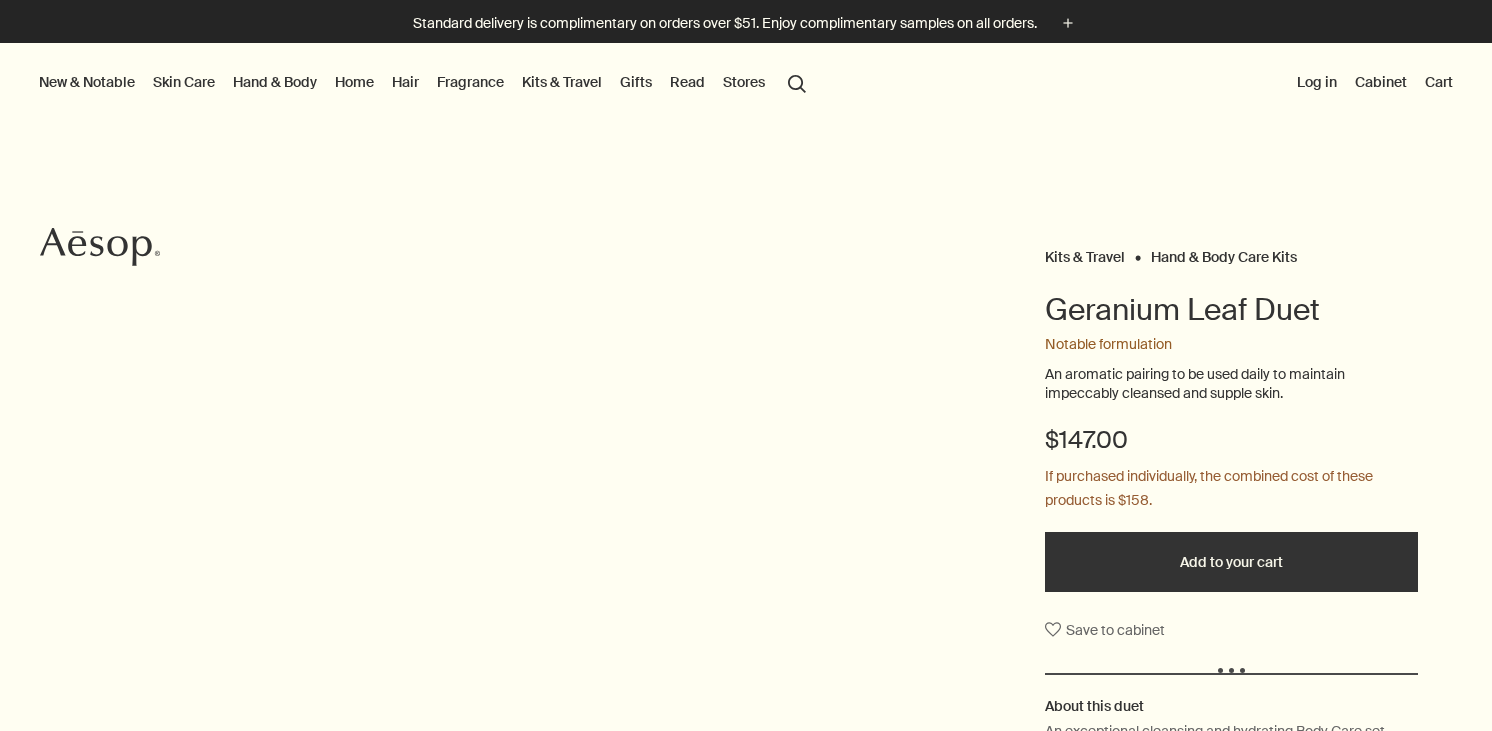 scroll, scrollTop: 0, scrollLeft: 0, axis: both 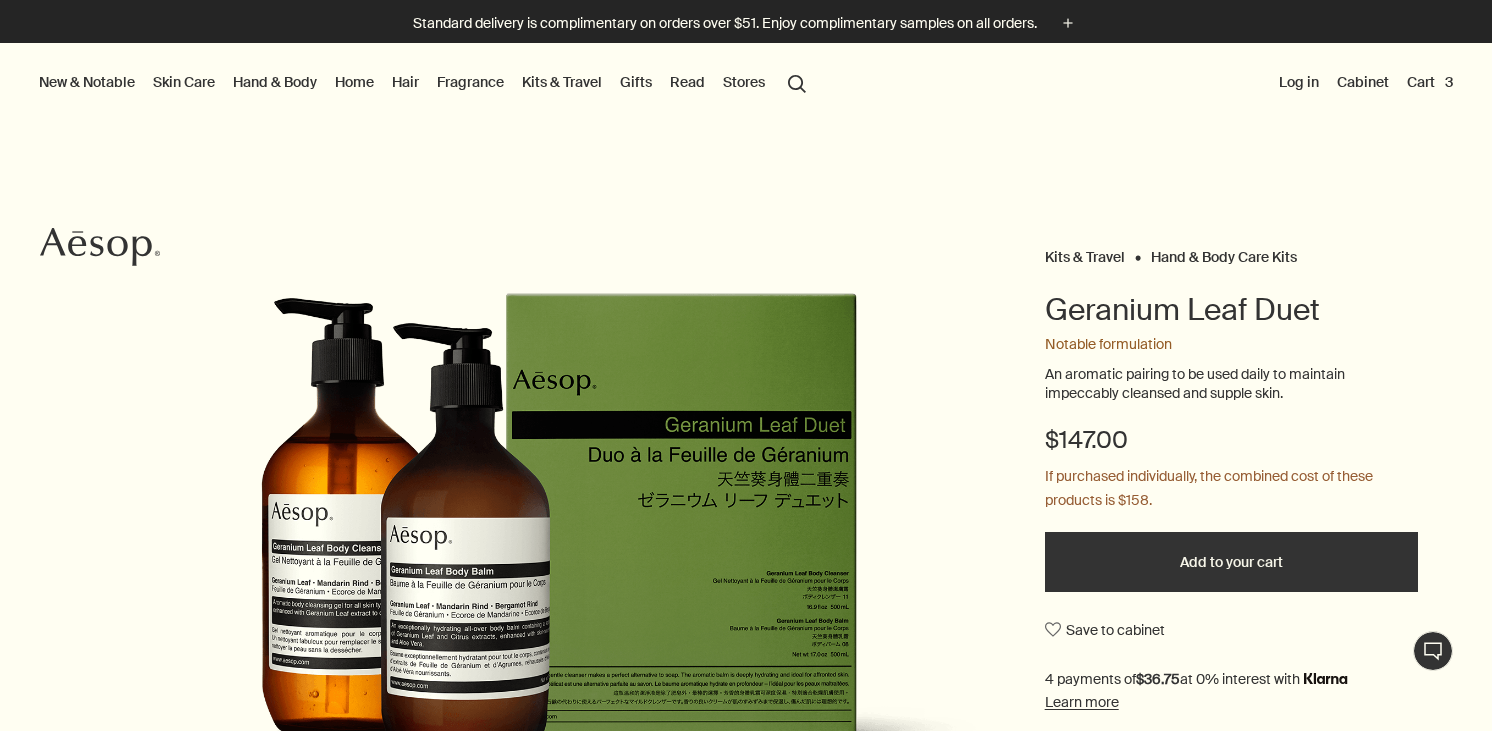 click at bounding box center (746, 731) 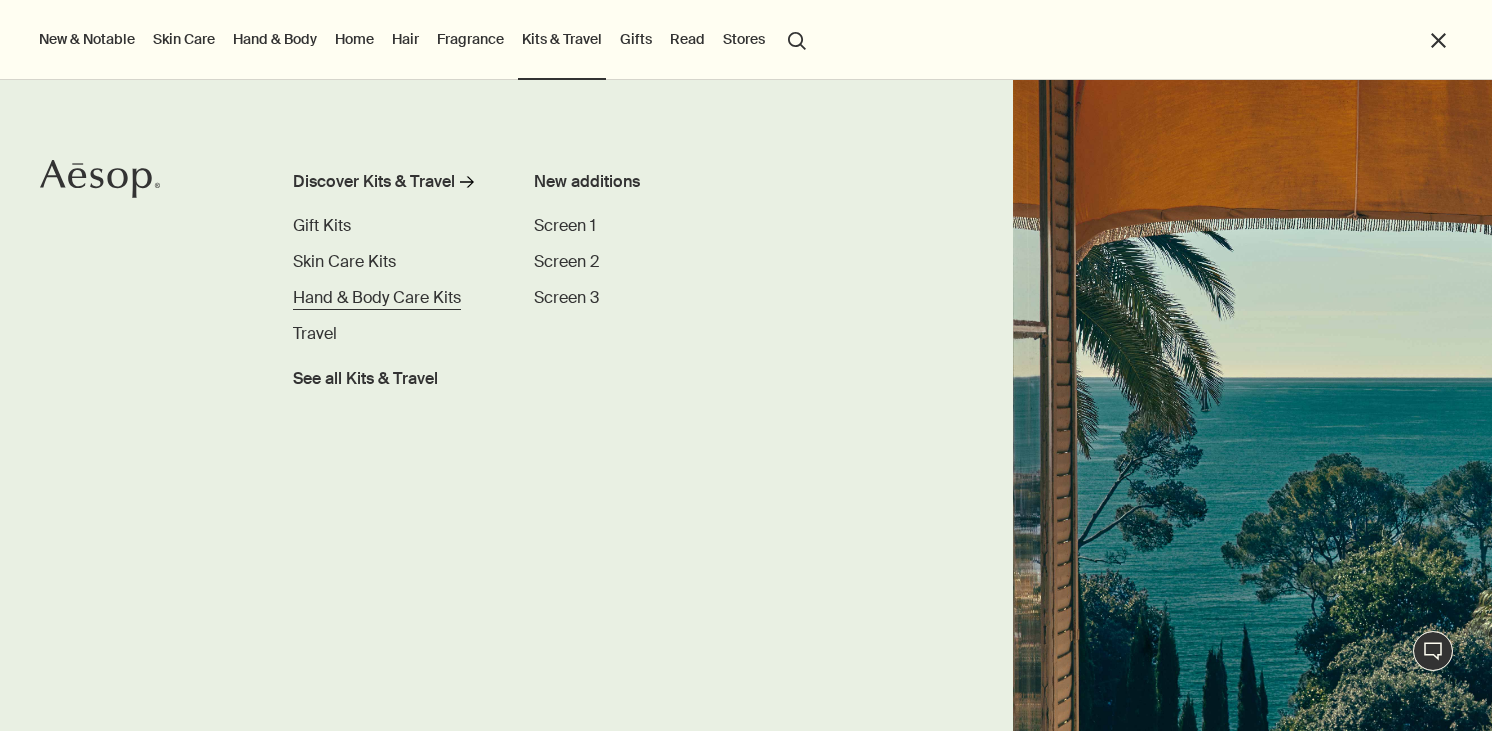 click on "Hand & Body Care Kits" at bounding box center (377, 297) 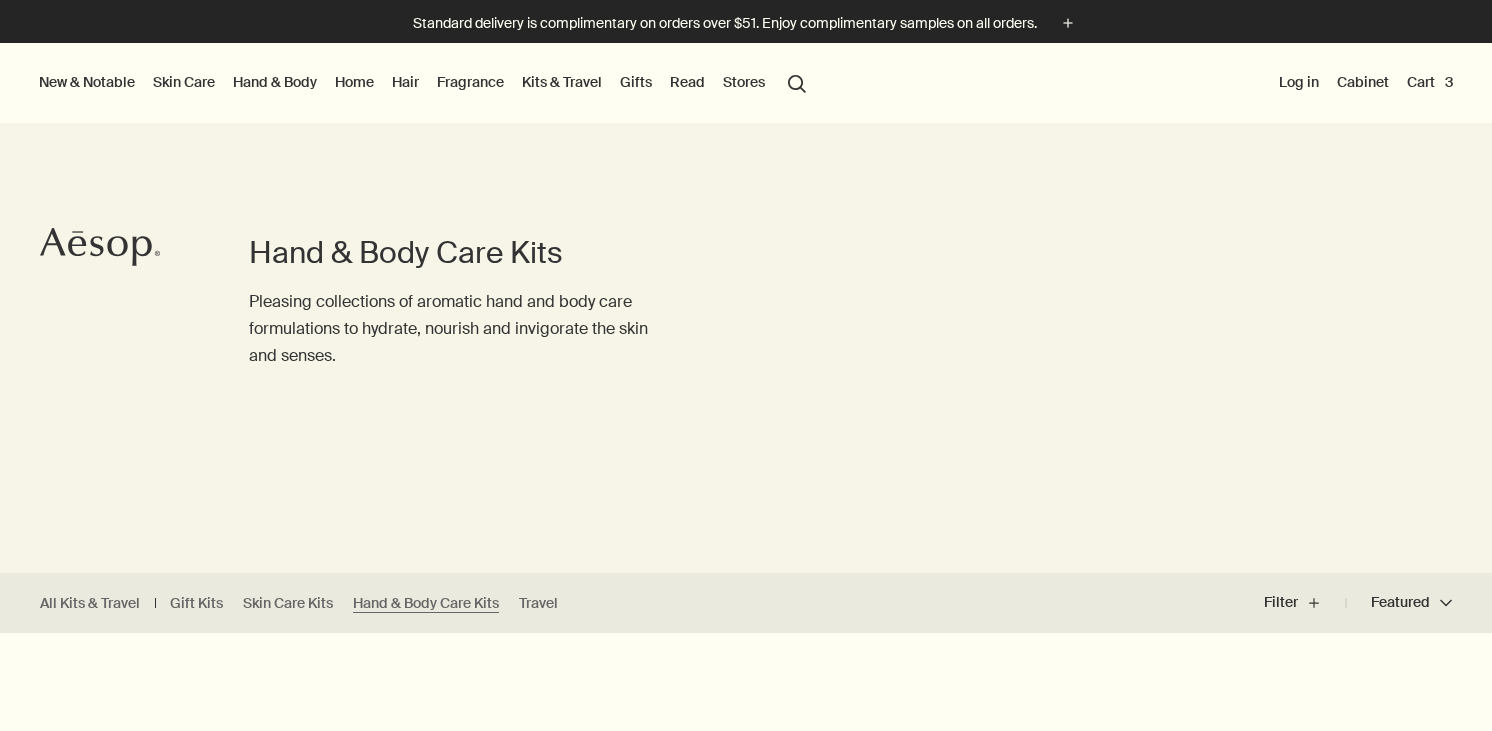 scroll, scrollTop: 0, scrollLeft: 0, axis: both 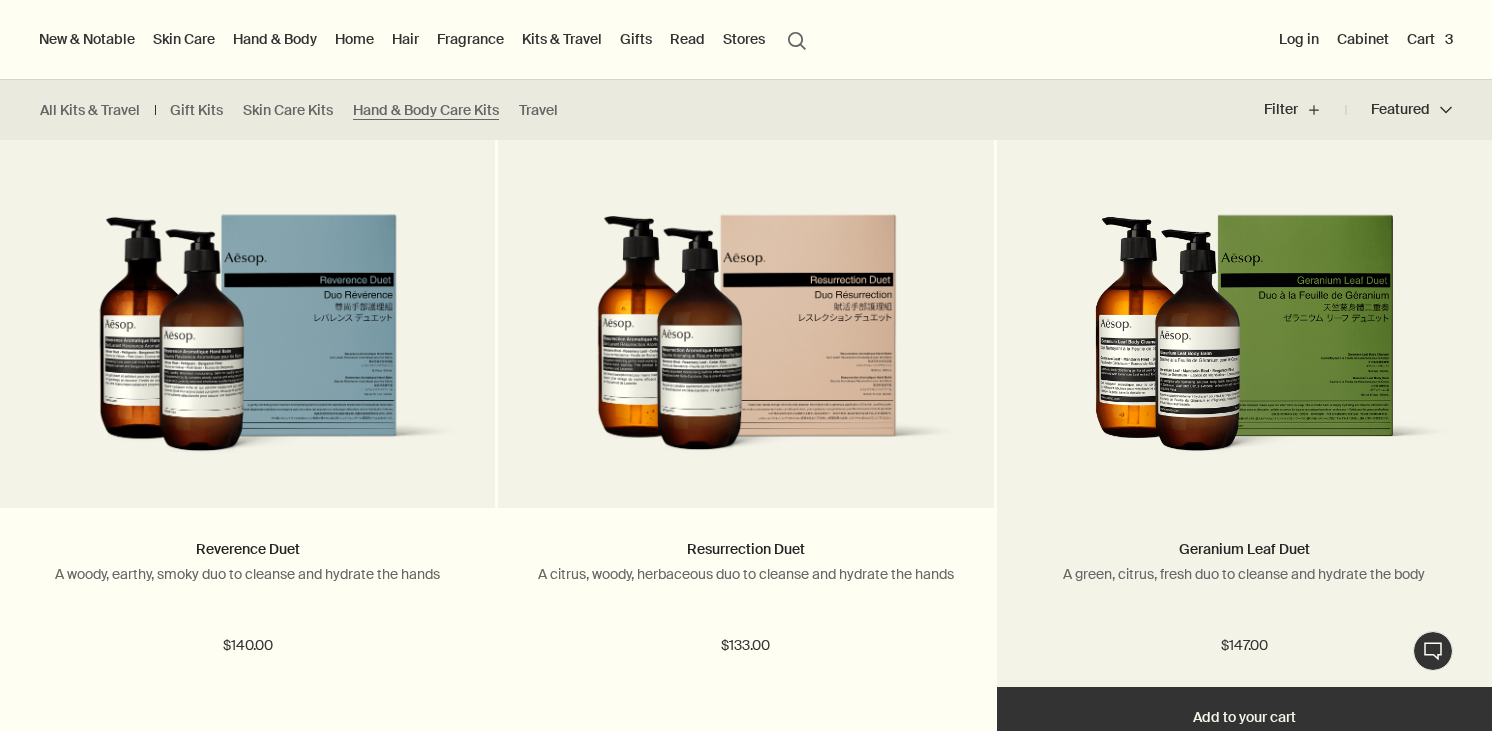 click on "Add Add to your cart" at bounding box center (1244, 717) 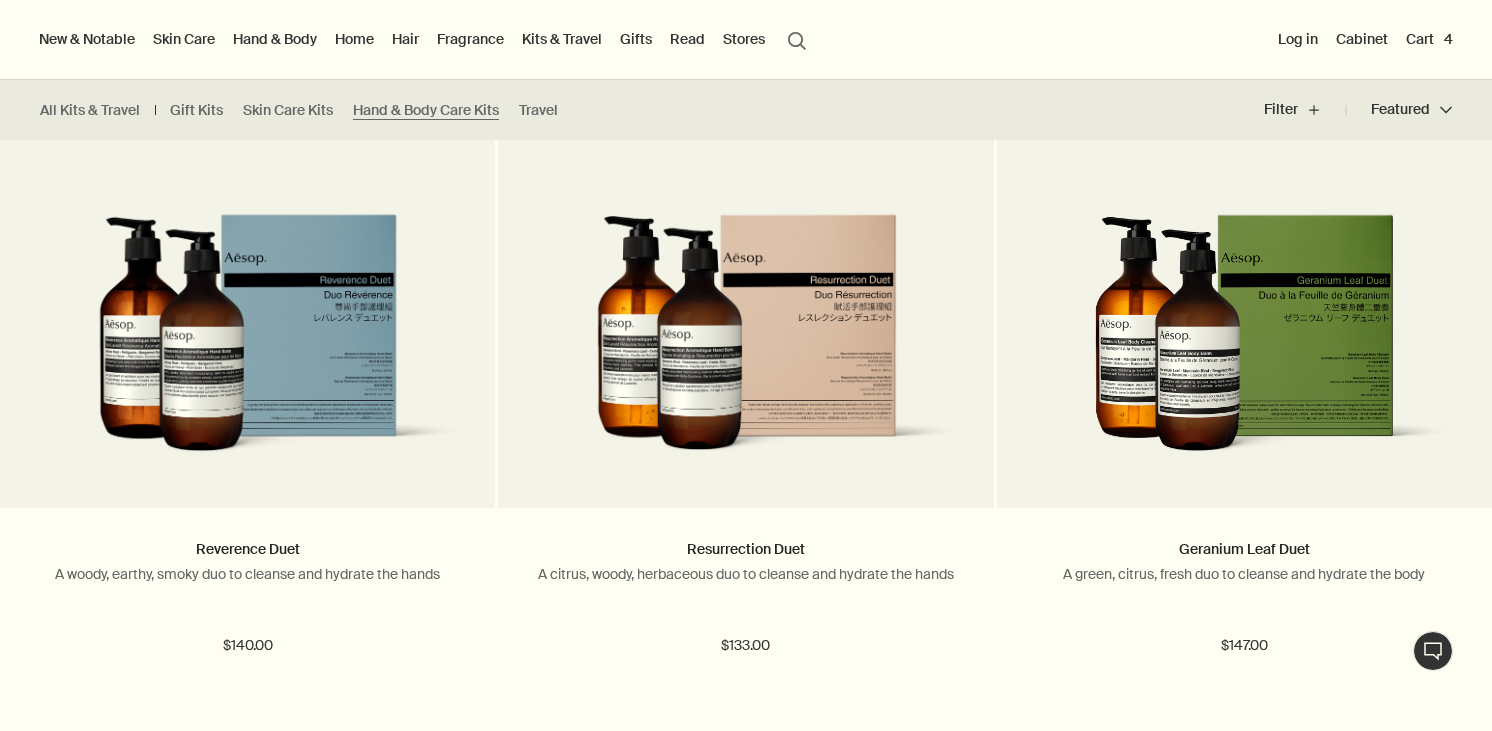 click at bounding box center [746, 149] 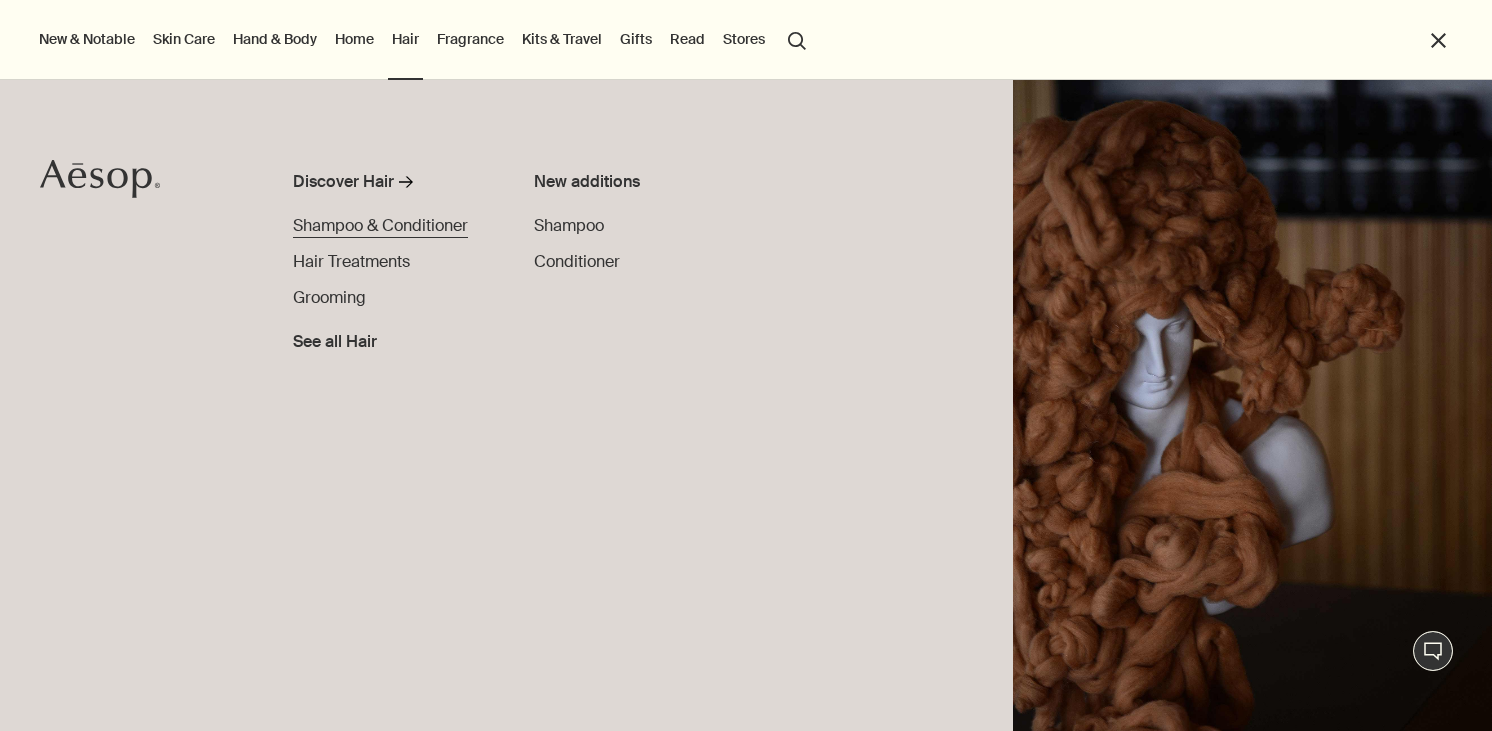 click on "Shampoo & Conditioner" at bounding box center [380, 225] 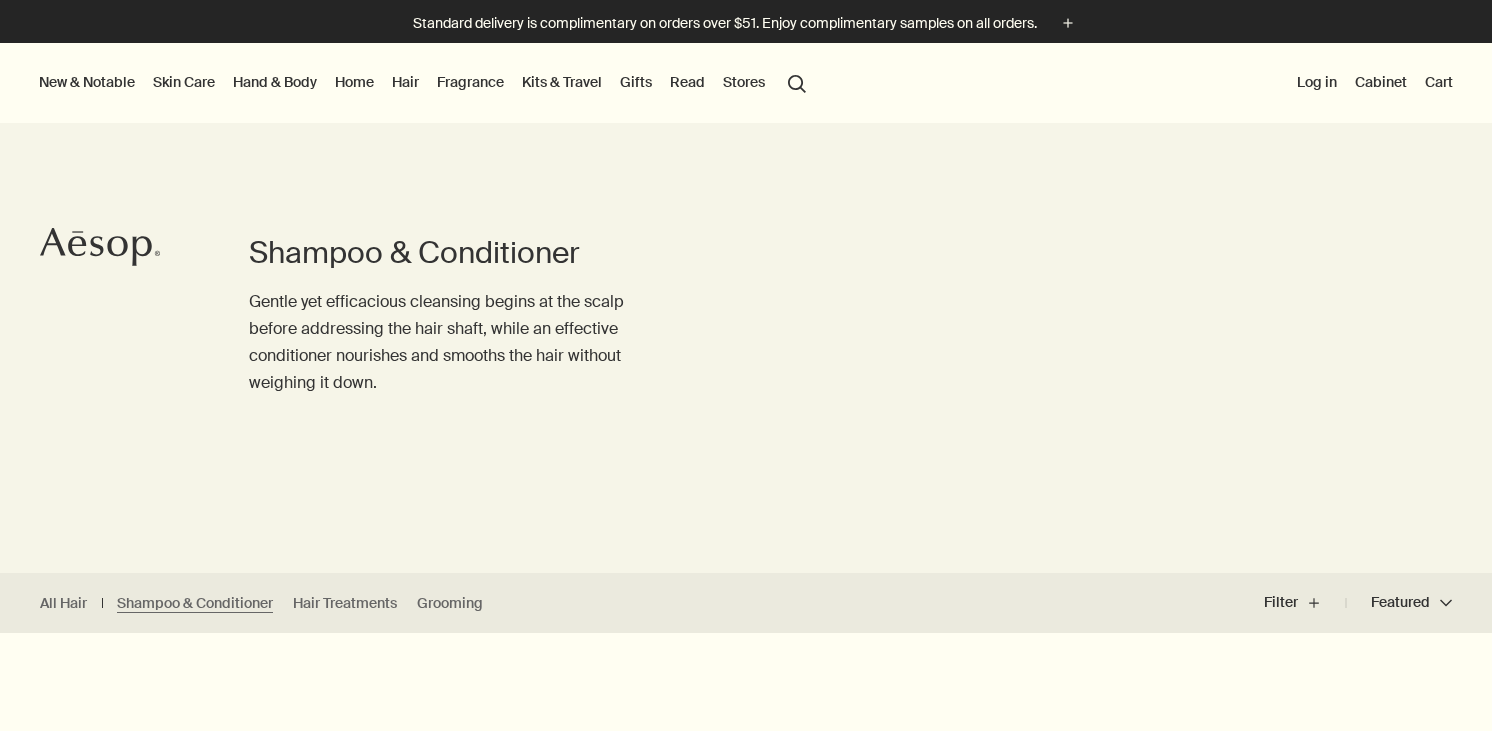 scroll, scrollTop: 0, scrollLeft: 0, axis: both 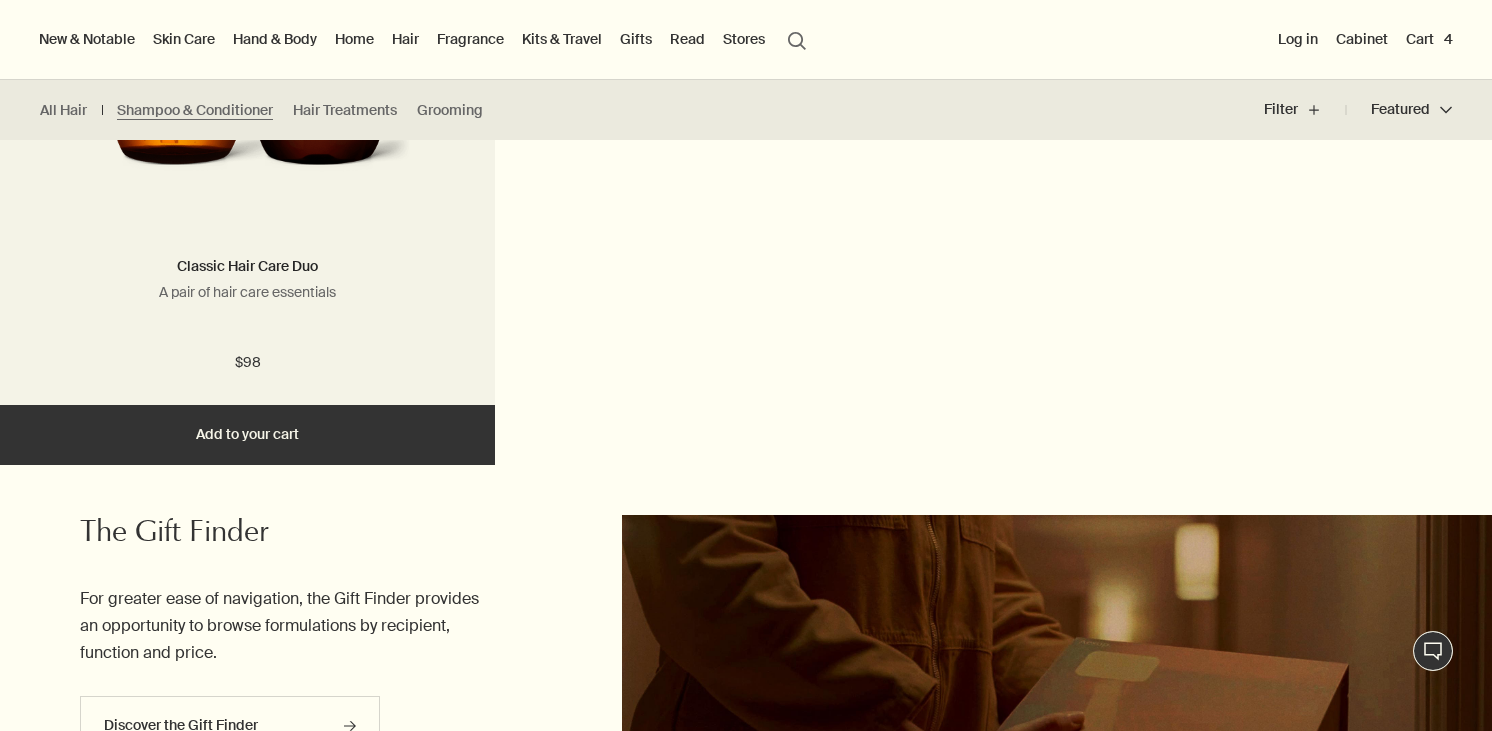 click on "Add Add to your cart" at bounding box center (247, 435) 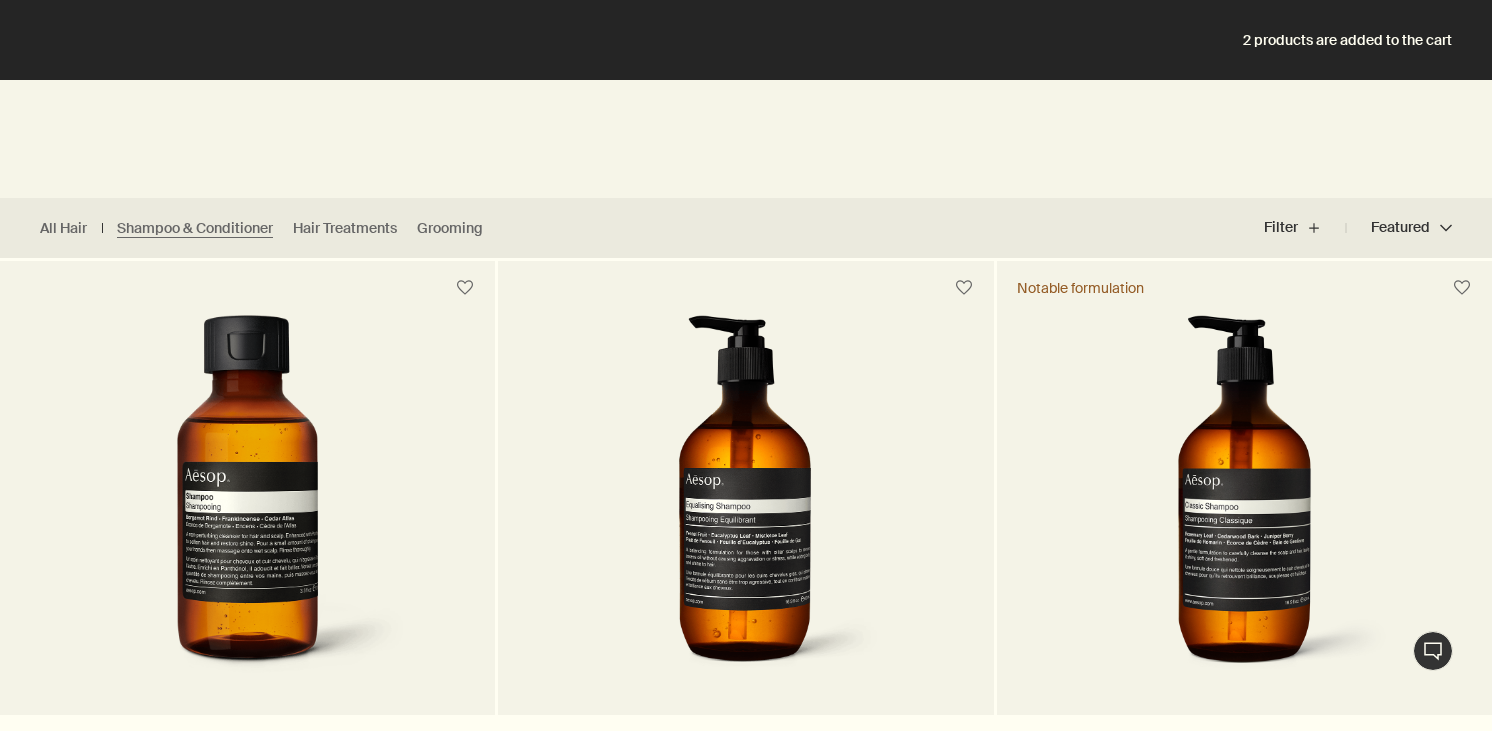 scroll, scrollTop: 0, scrollLeft: 0, axis: both 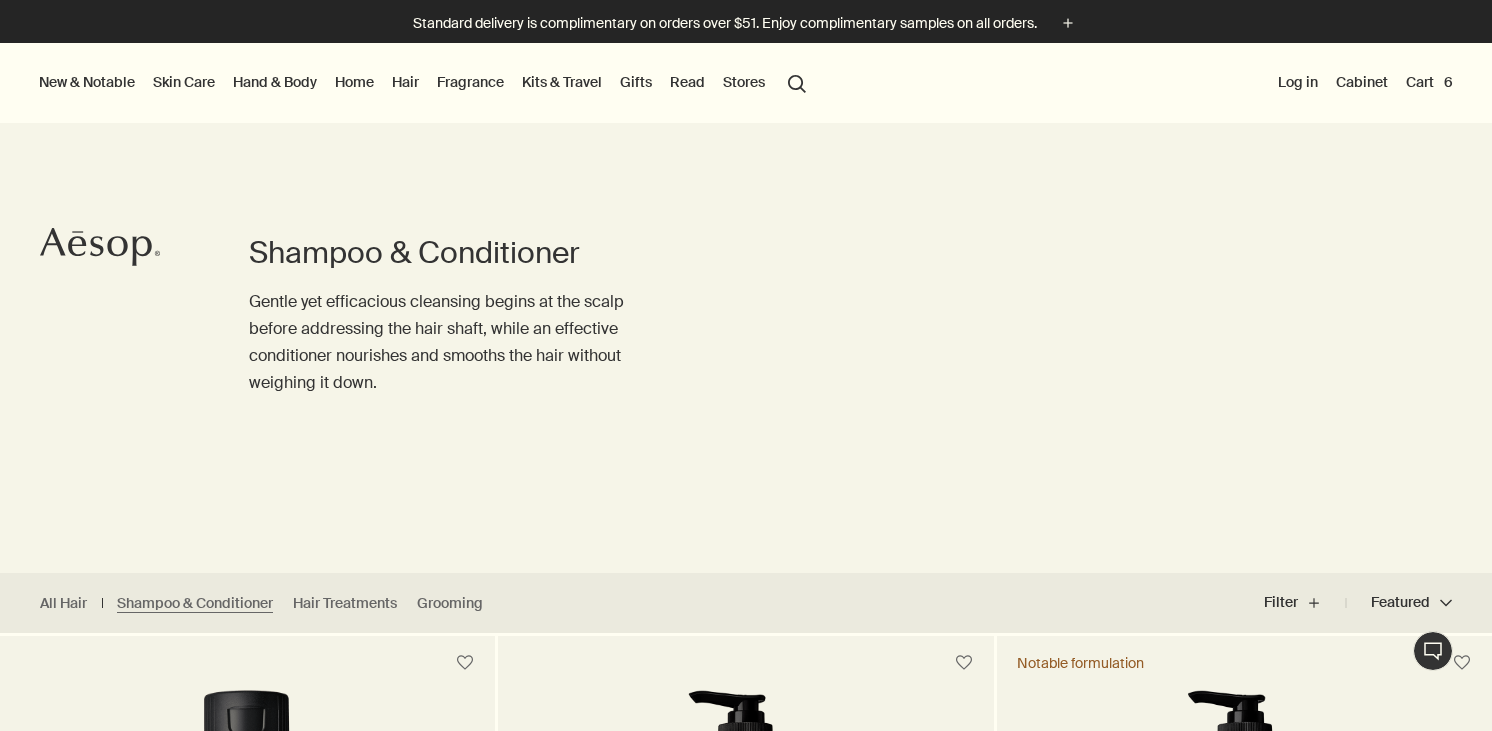 click at bounding box center (746, 731) 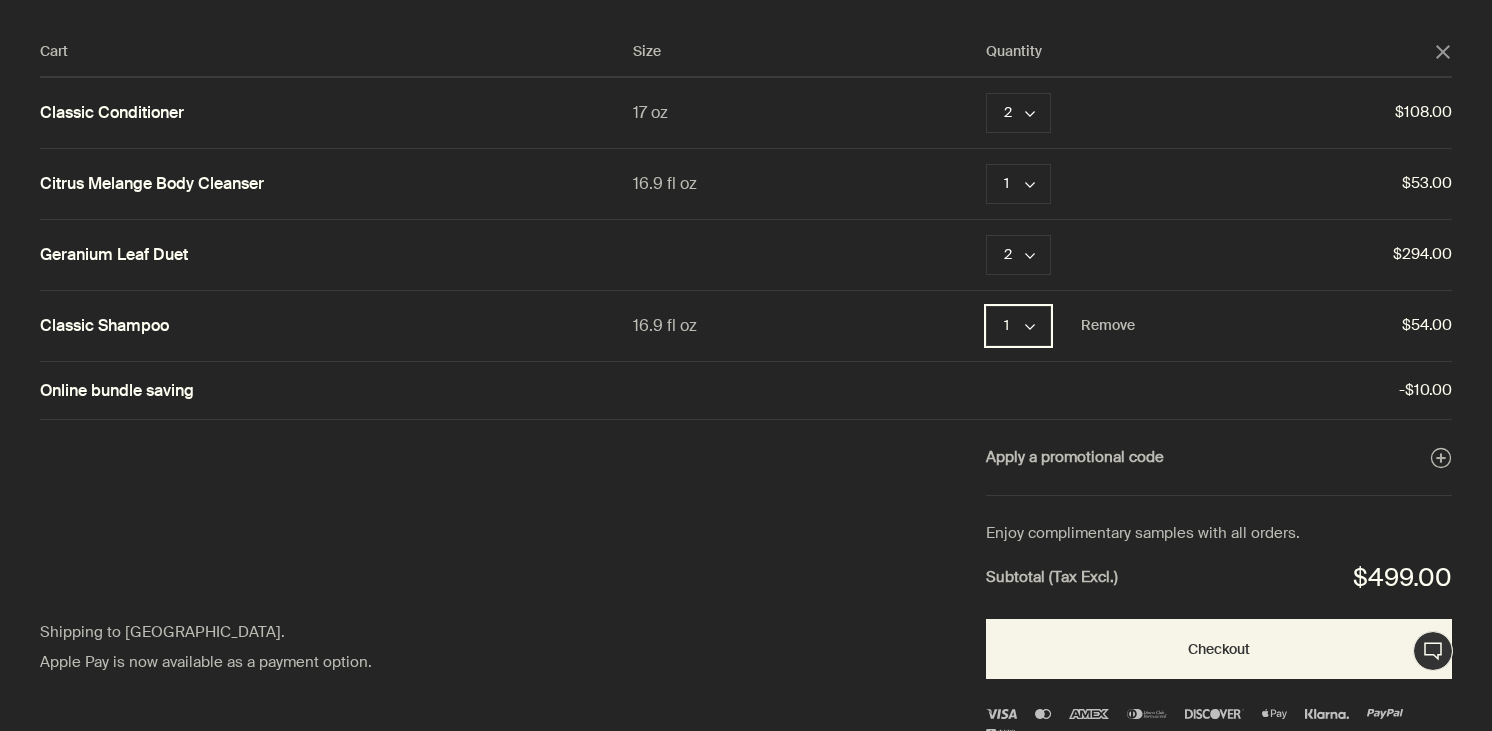 click on "chevron" 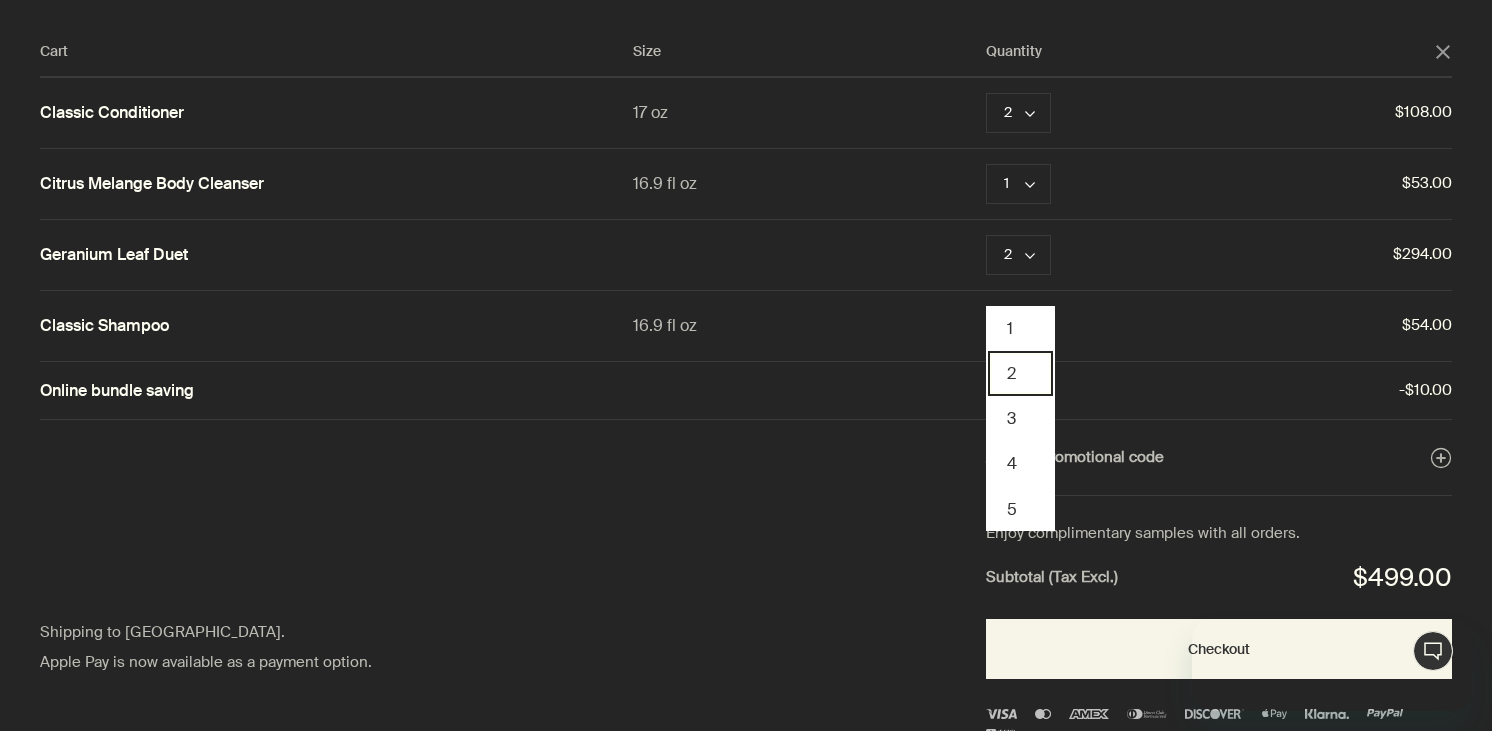 scroll, scrollTop: 0, scrollLeft: 0, axis: both 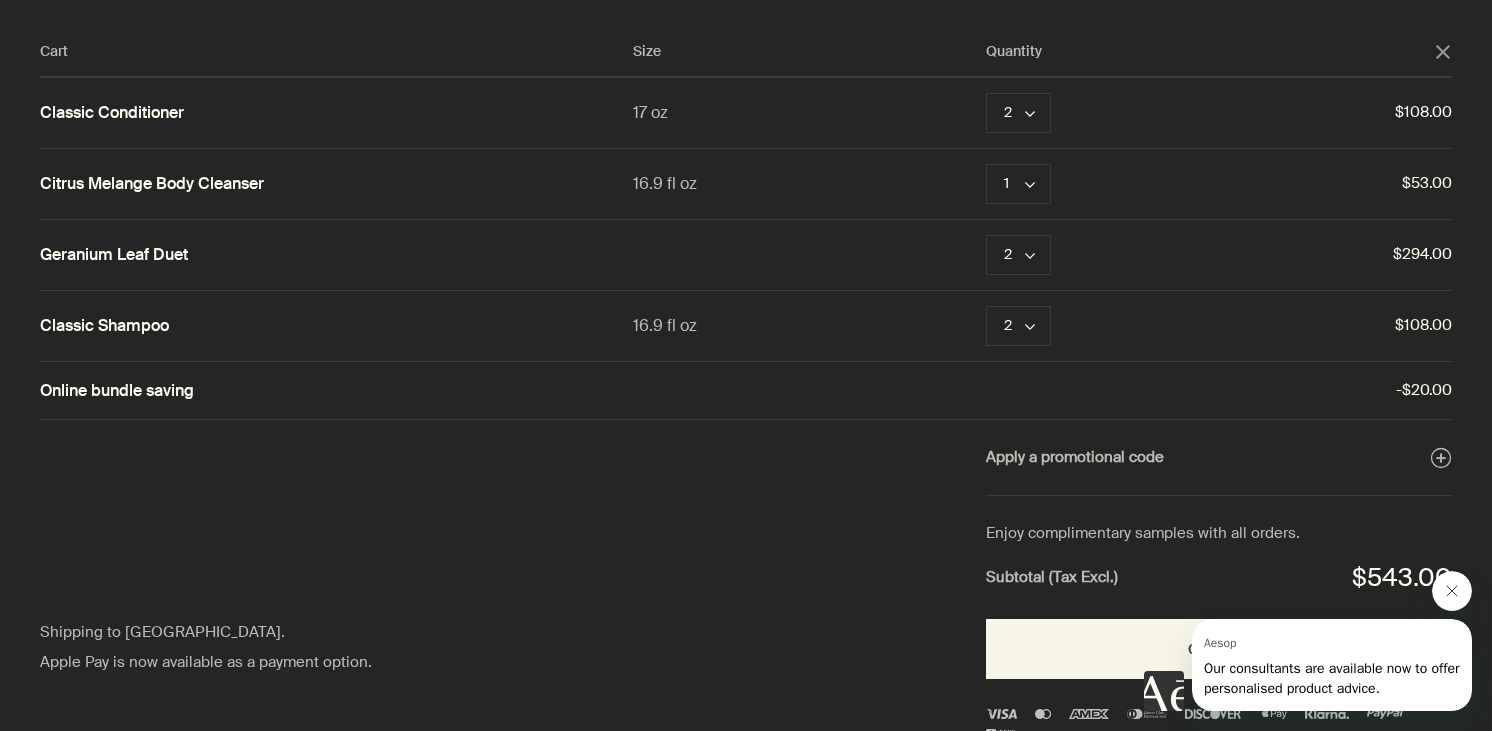 click 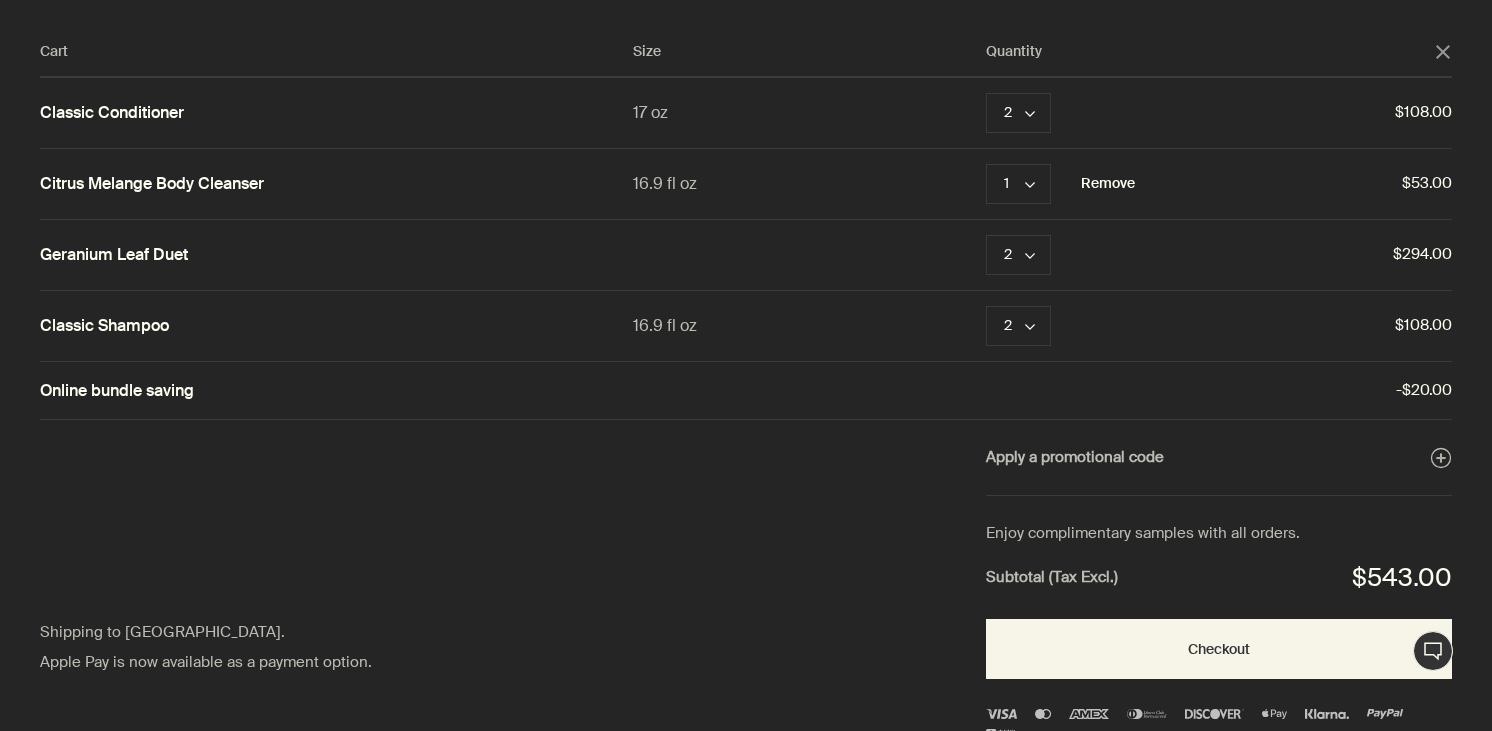click on "Remove" at bounding box center (1108, 184) 